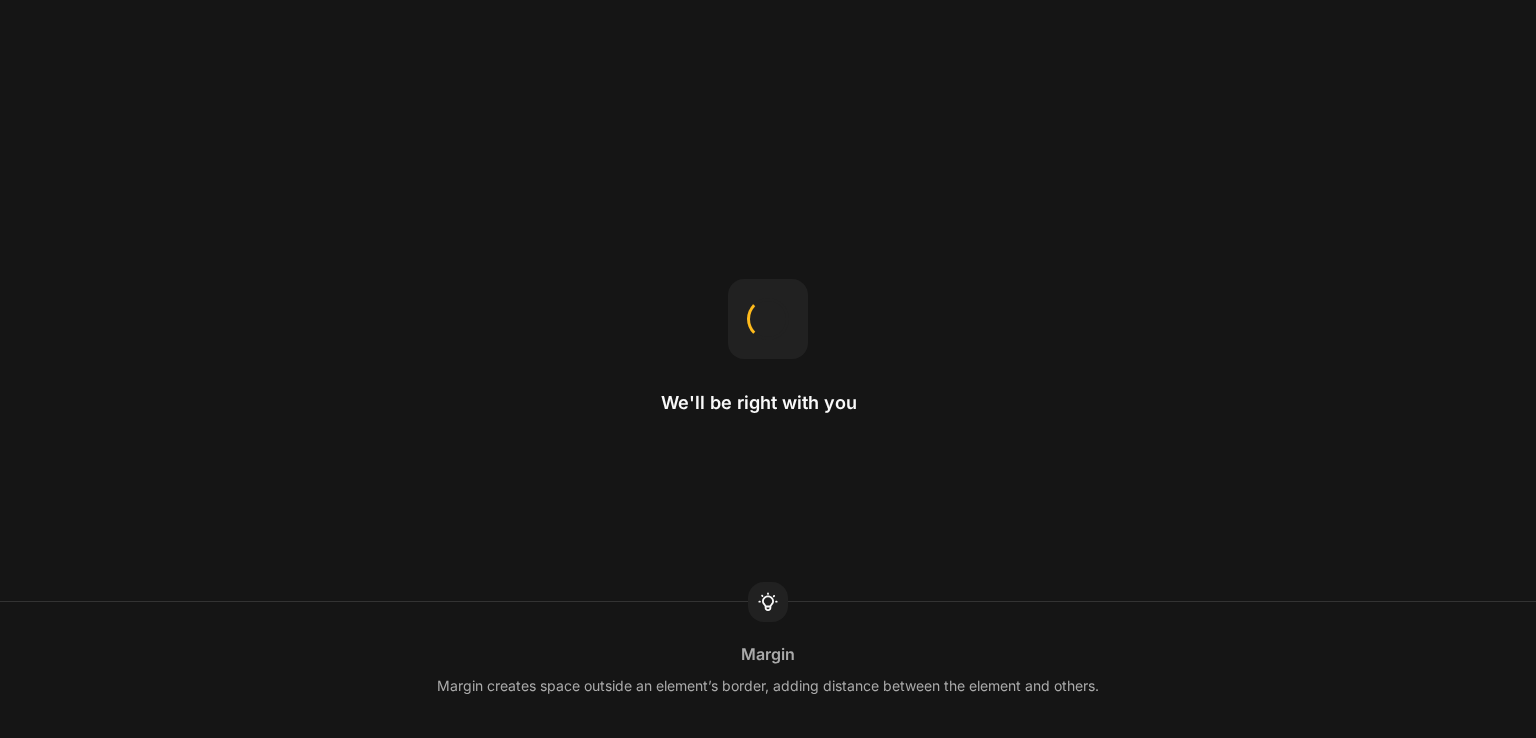 click on "We'll be right with you Margin Margin creates space outside an element’s border, adding distance between the element and others." at bounding box center [768, 369] 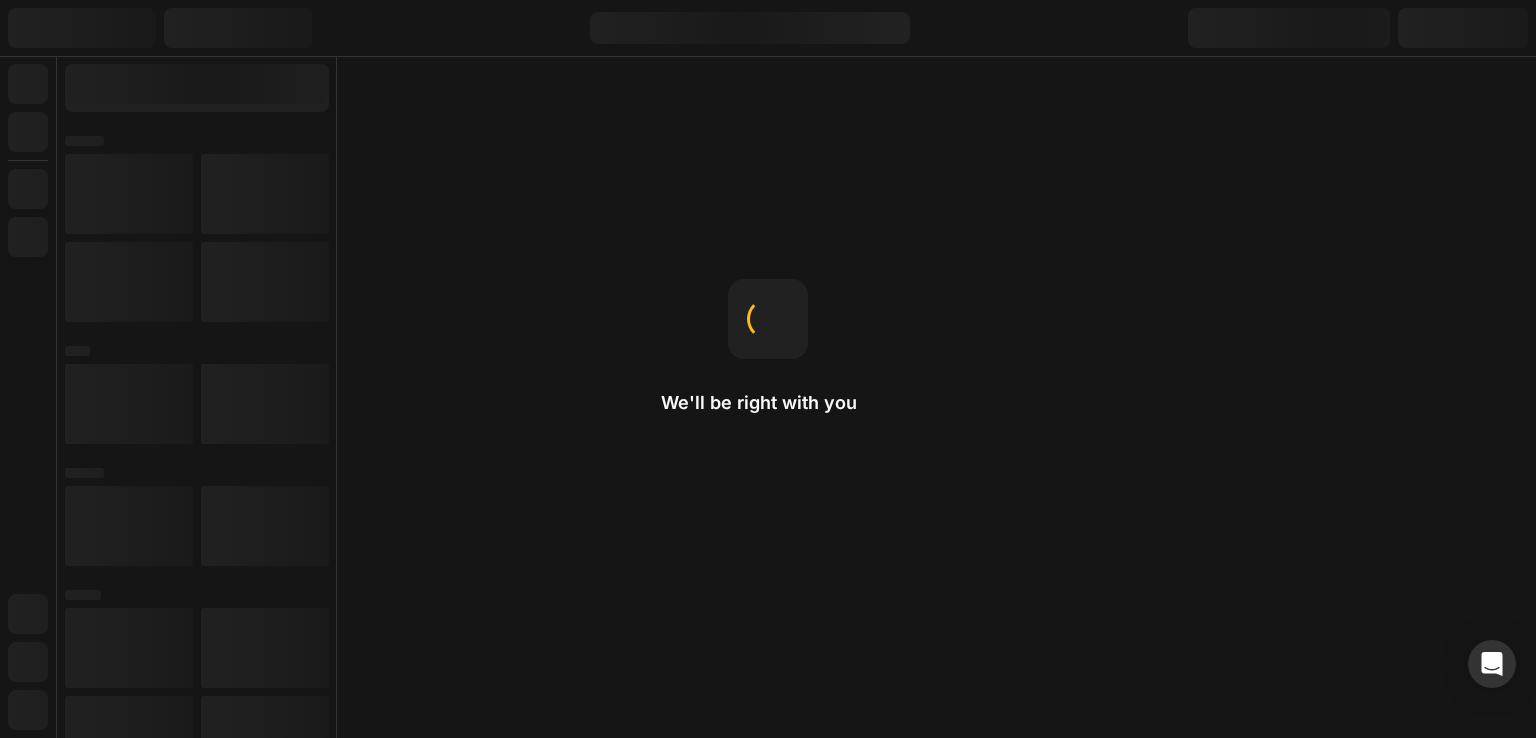 scroll, scrollTop: 0, scrollLeft: 0, axis: both 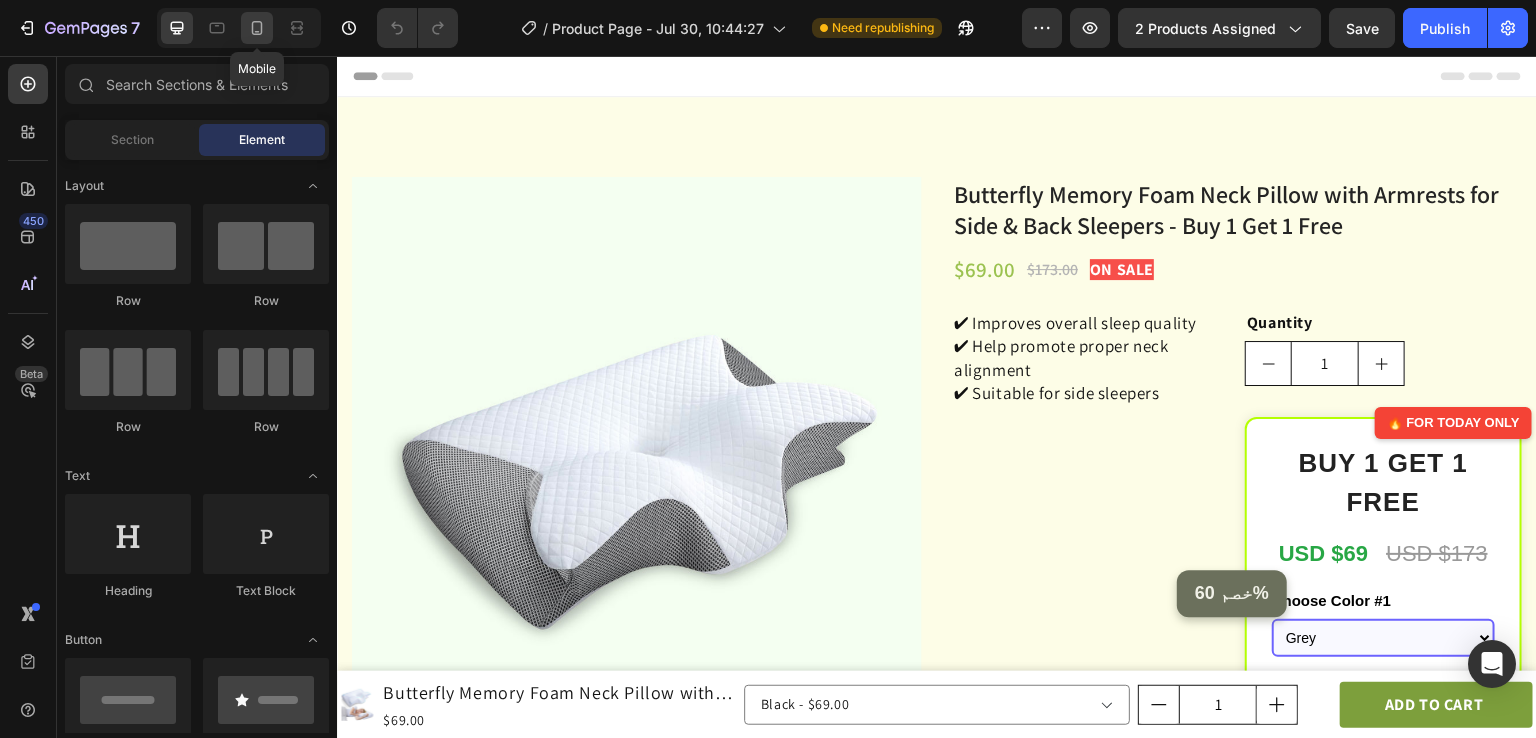 click 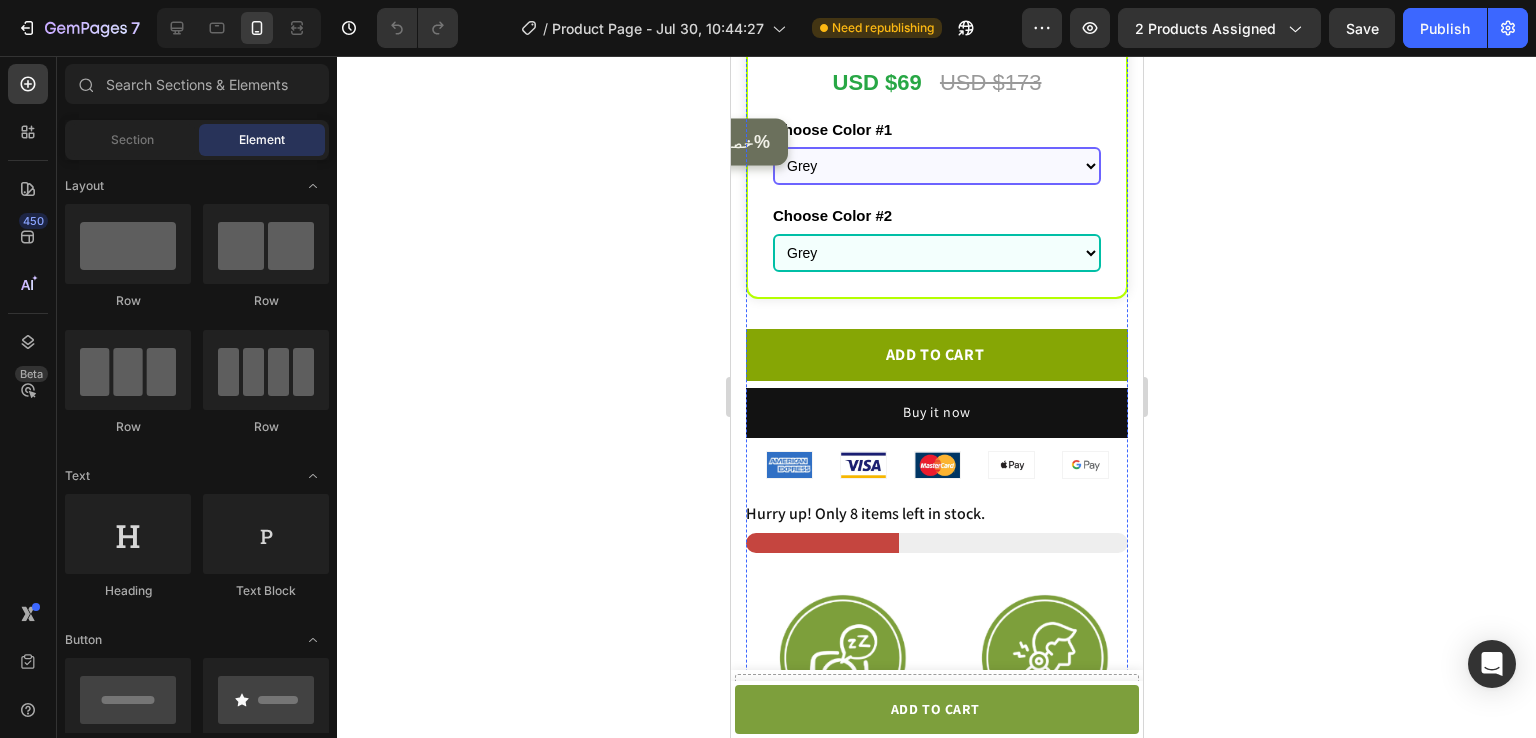 scroll, scrollTop: 955, scrollLeft: 0, axis: vertical 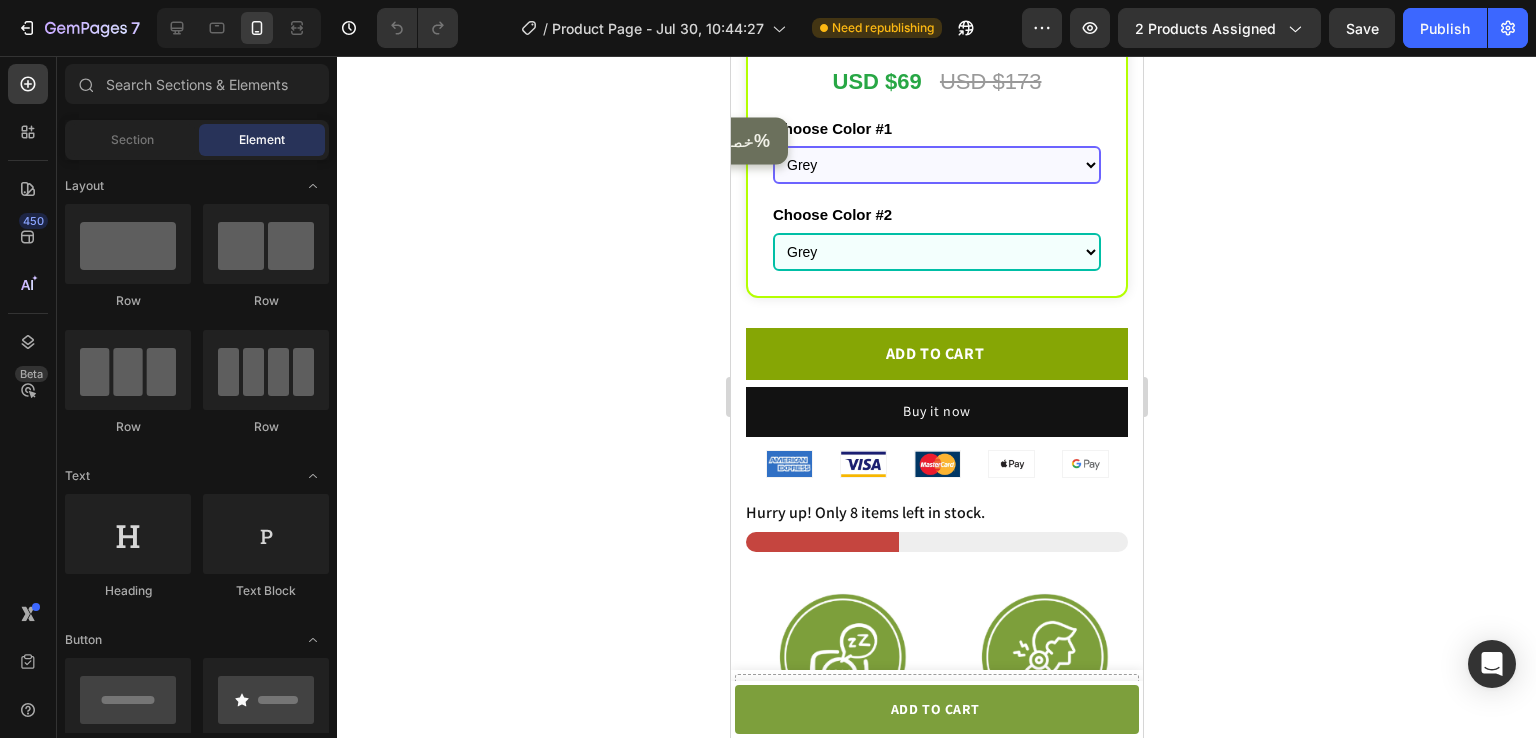 click 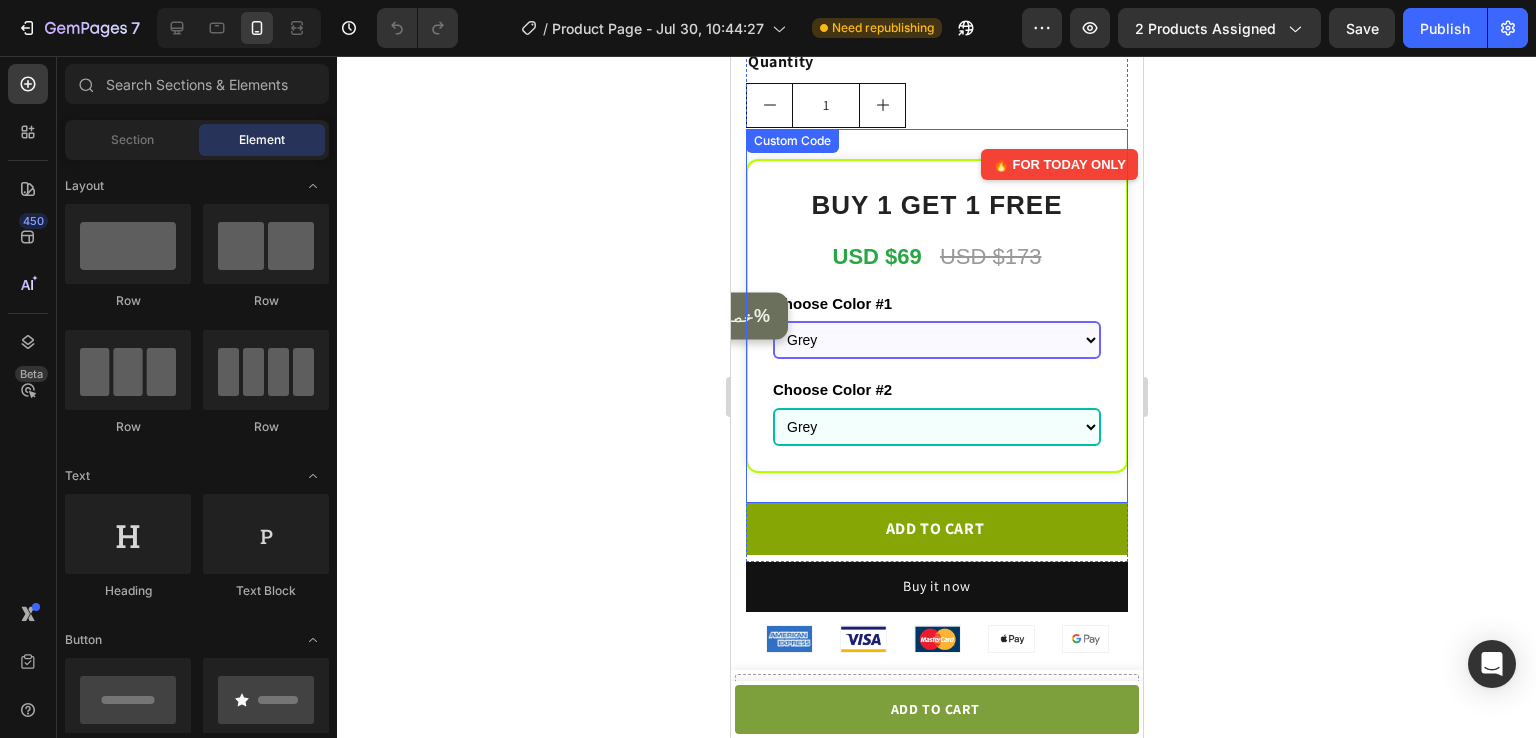 scroll, scrollTop: 720, scrollLeft: 0, axis: vertical 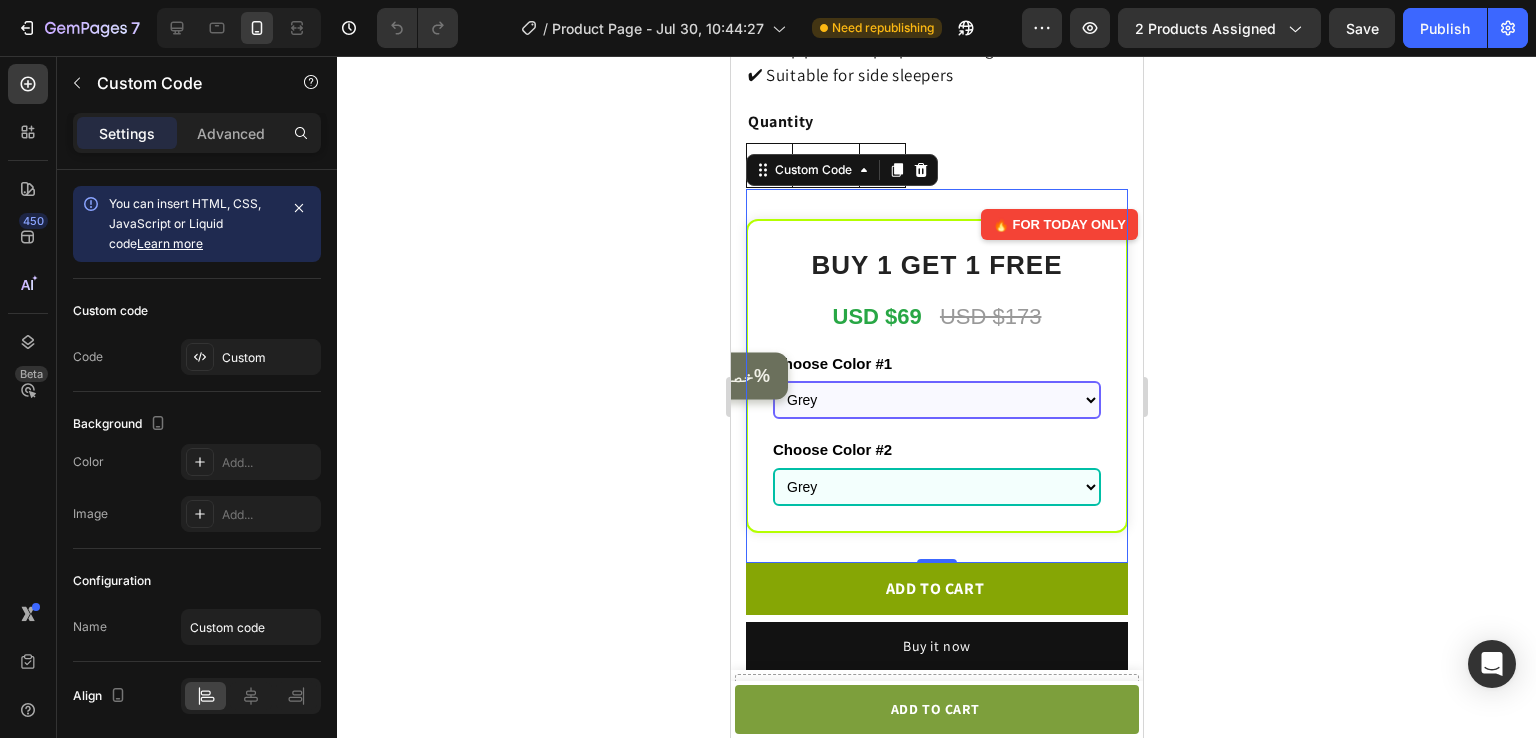 click on "USD $69
USD $173" 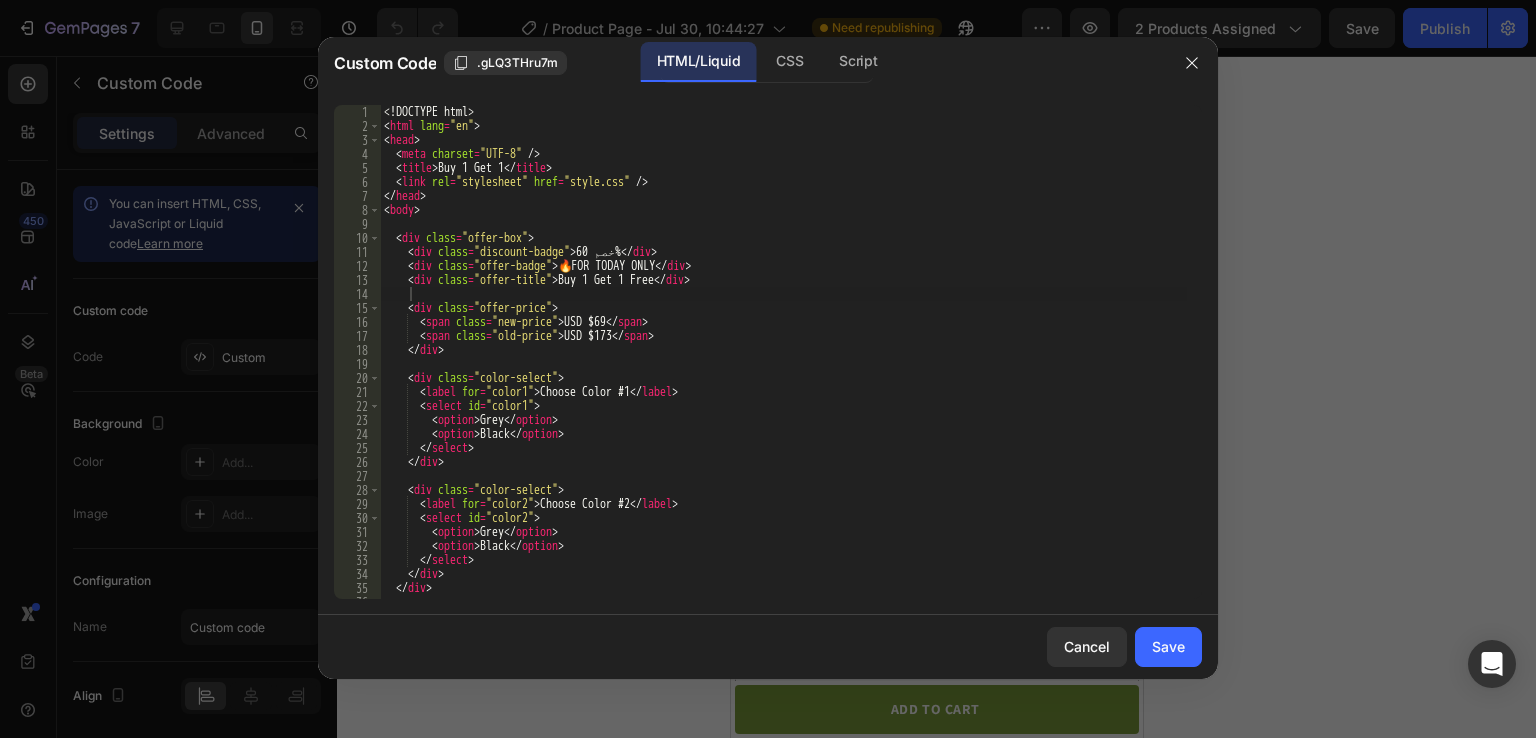 click 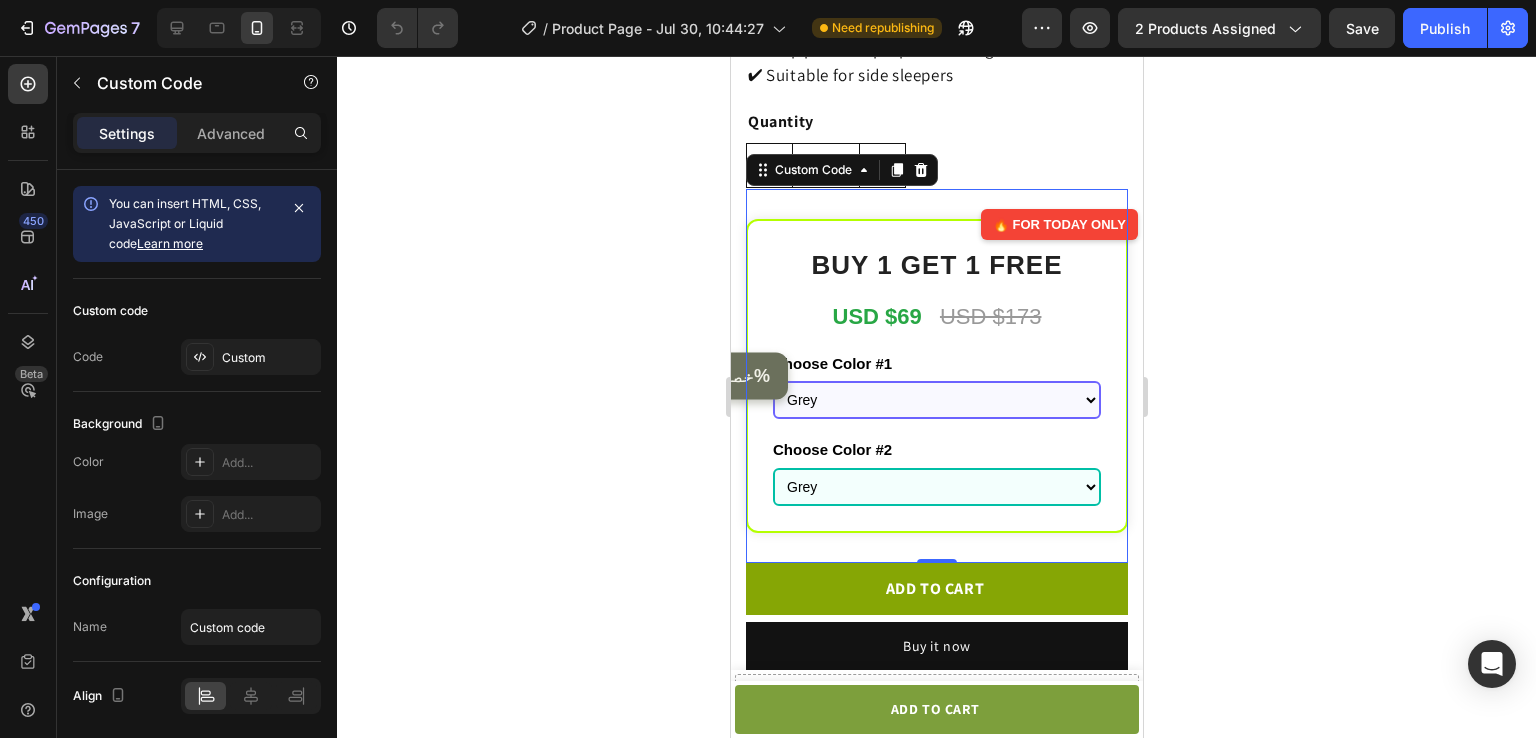 click 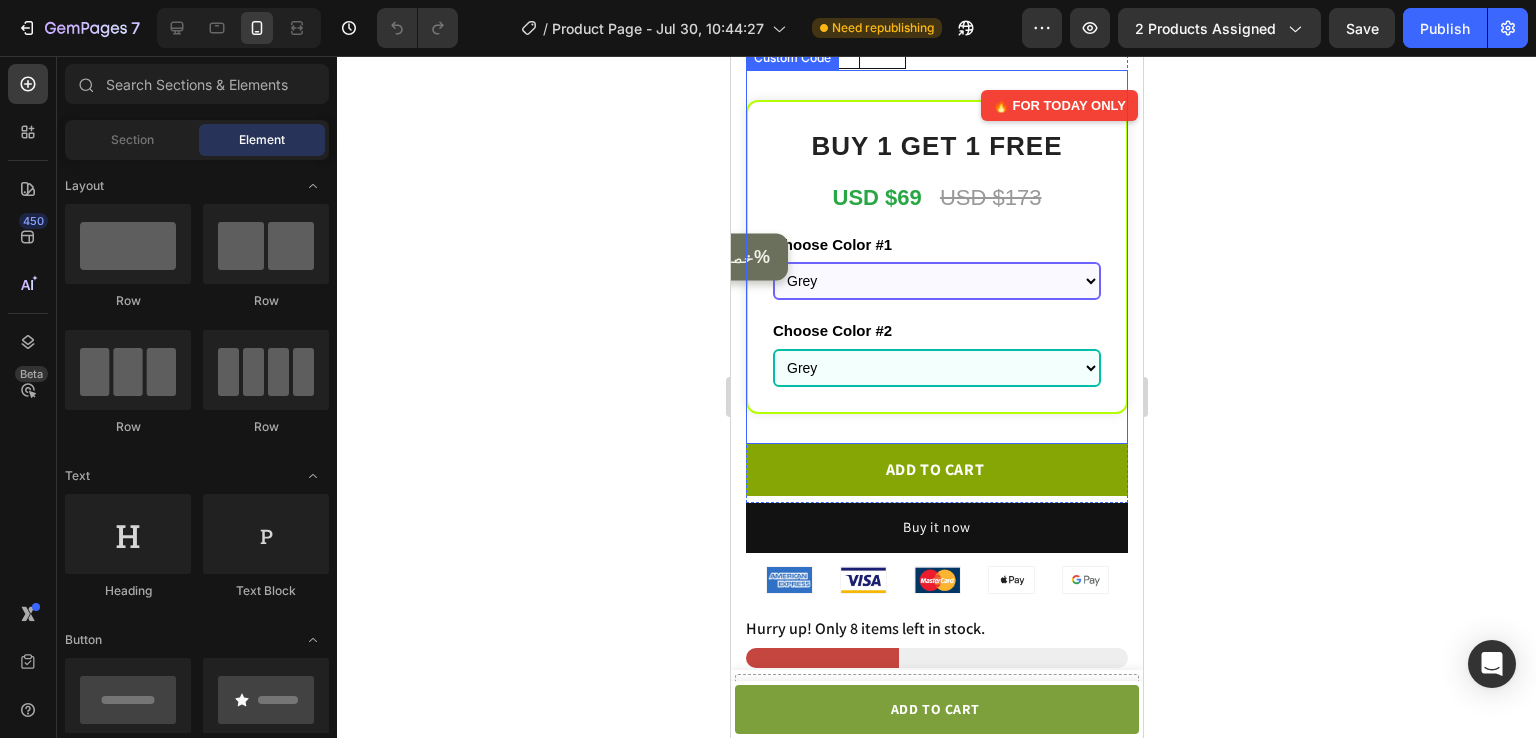 scroll, scrollTop: 842, scrollLeft: 0, axis: vertical 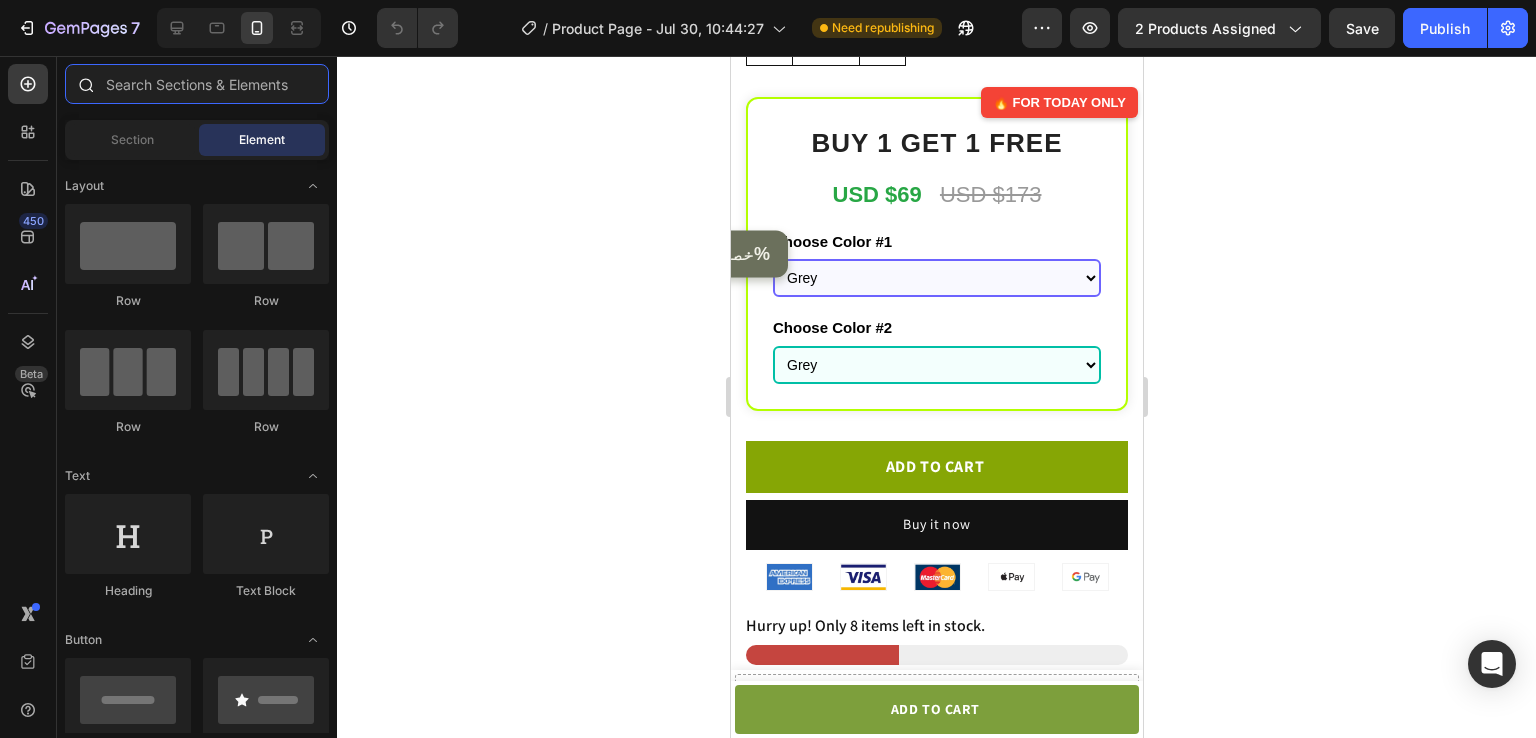 click at bounding box center [197, 84] 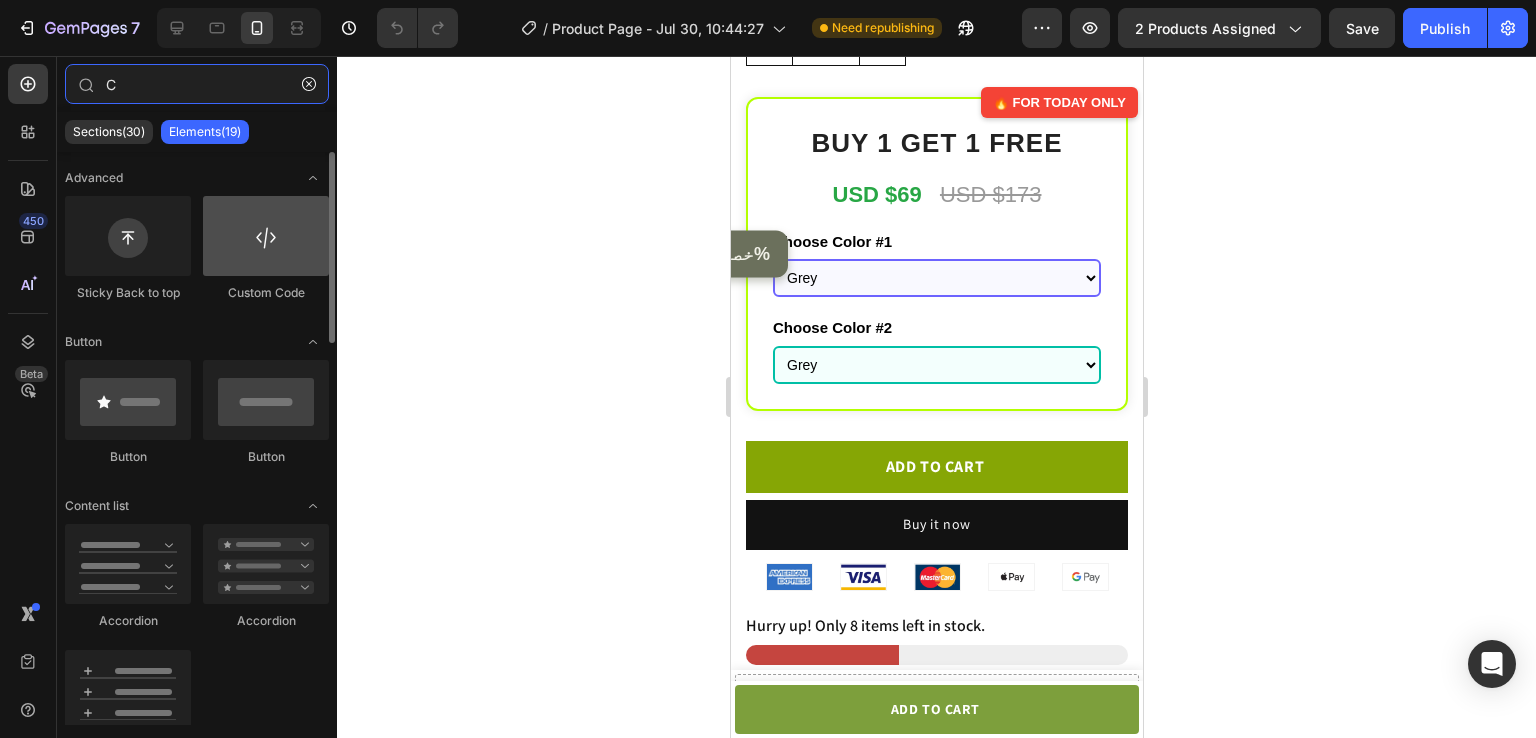 type on "C" 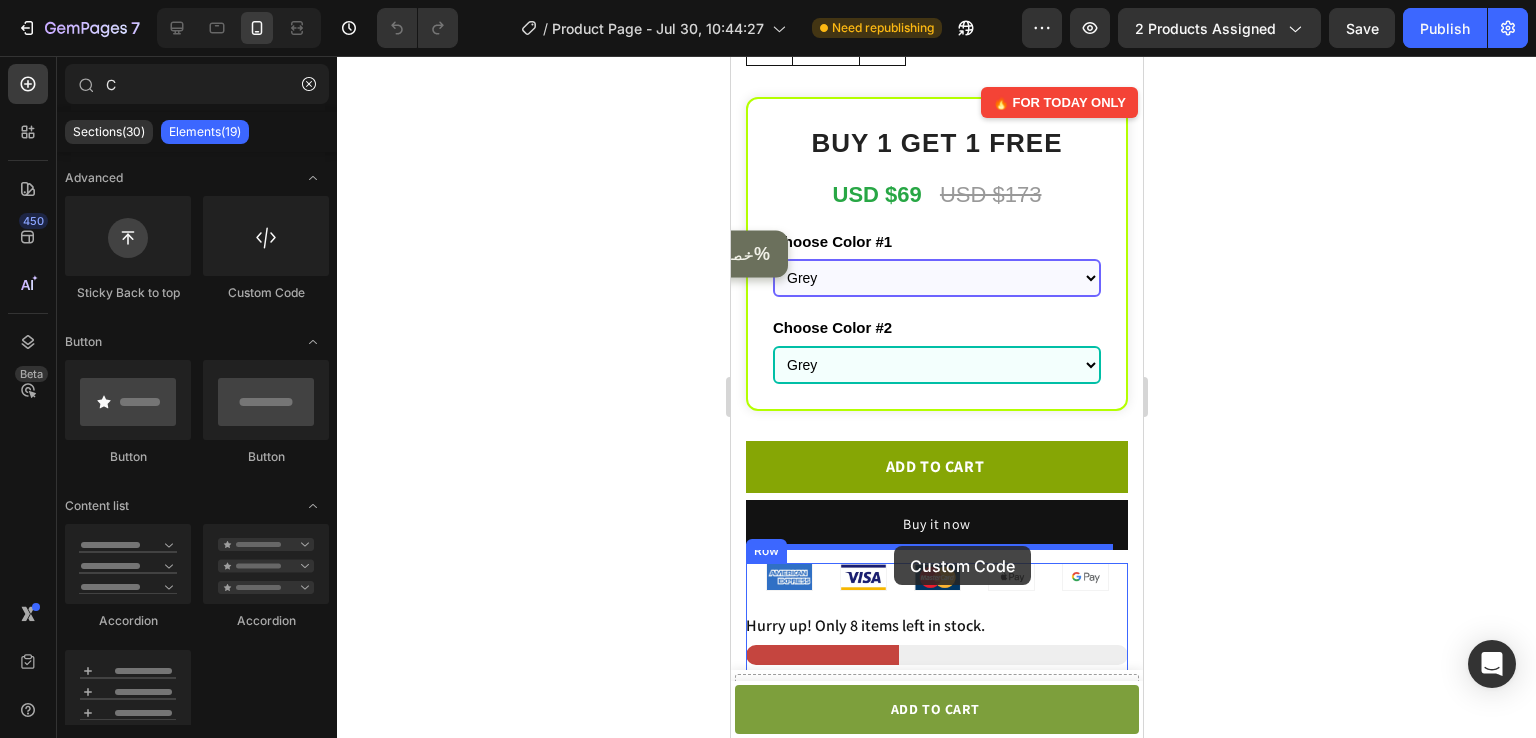 drag, startPoint x: 1001, startPoint y: 325, endPoint x: 893, endPoint y: 546, distance: 245.97765 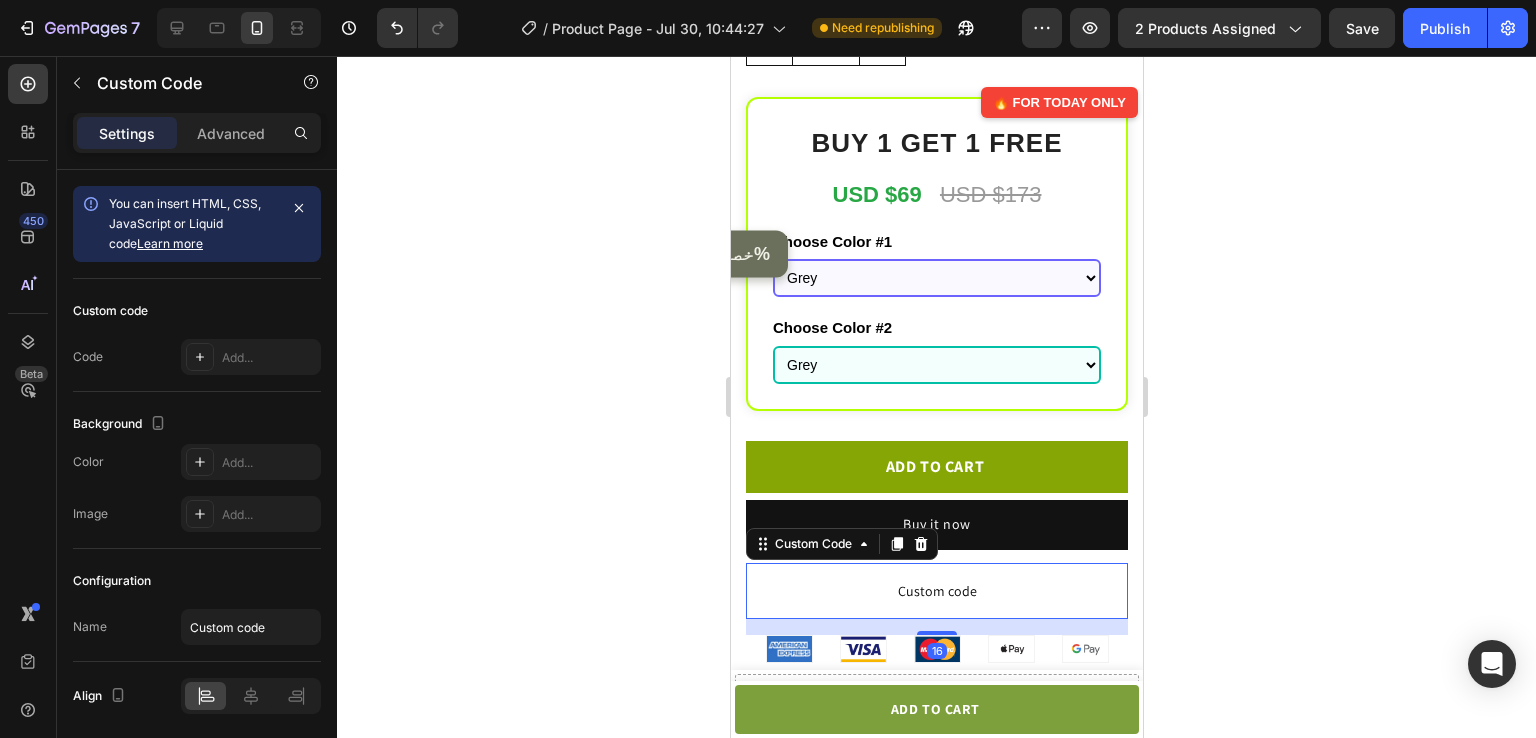 click on "Custom code" 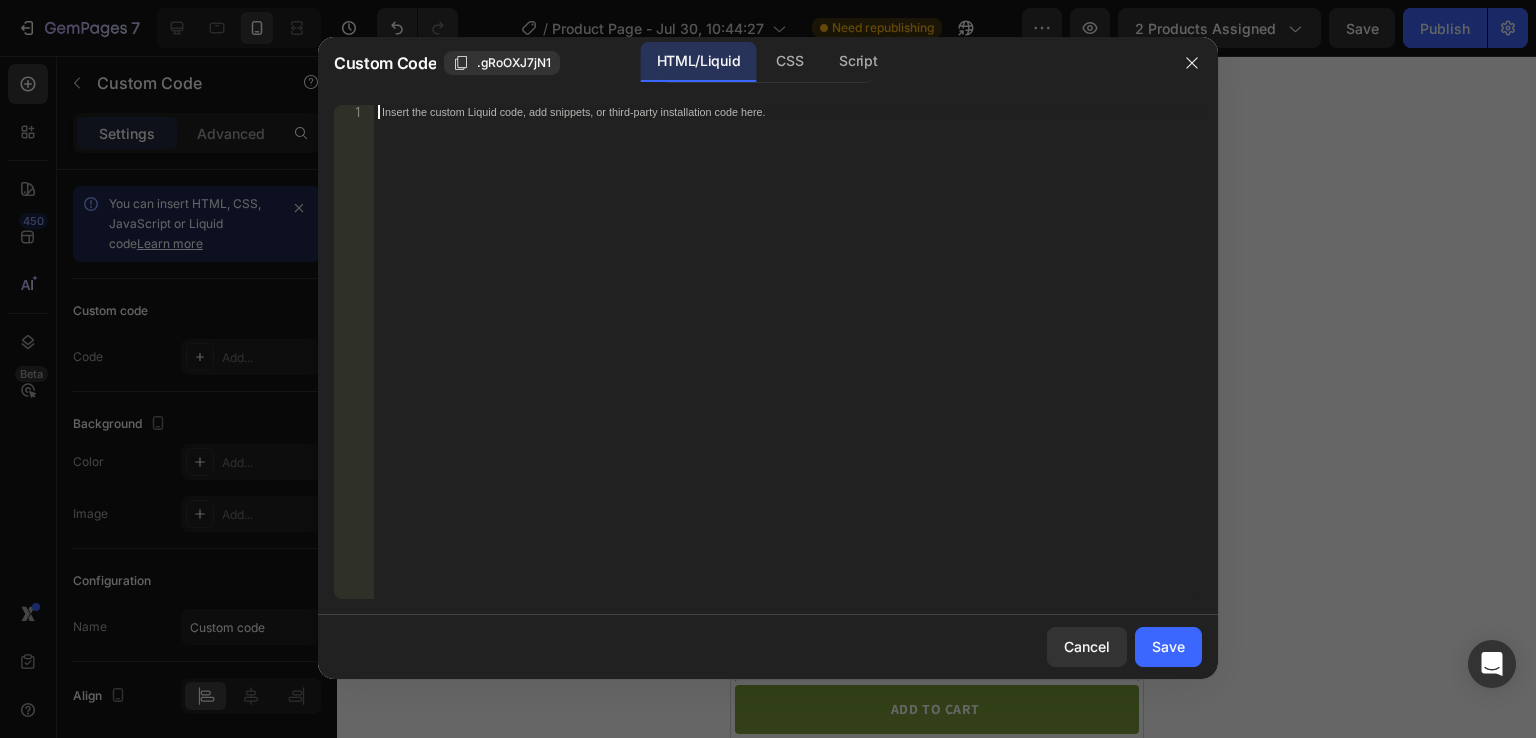 click on "Insert the custom Liquid code, add snippets, or third-party installation code here." at bounding box center [788, 366] 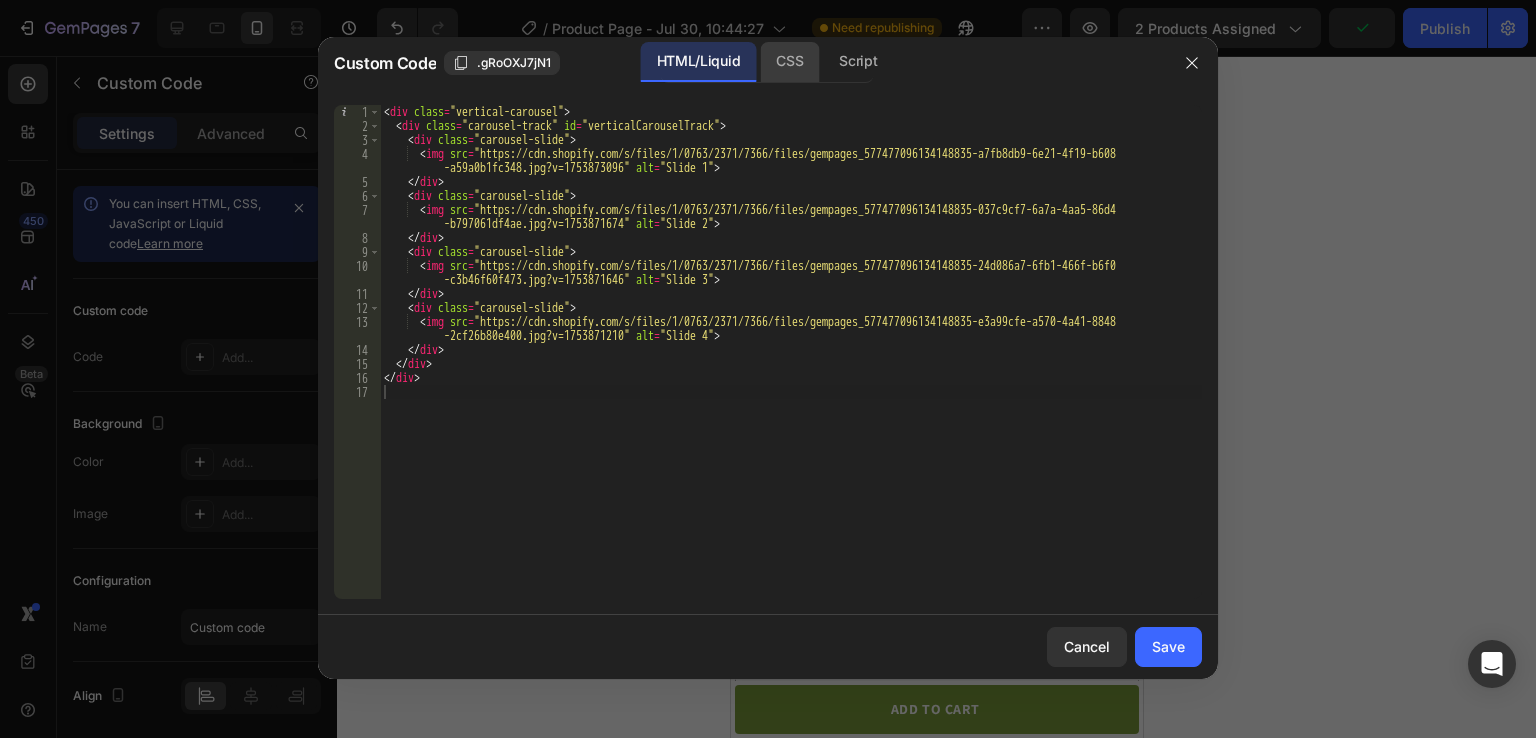 click on "CSS" 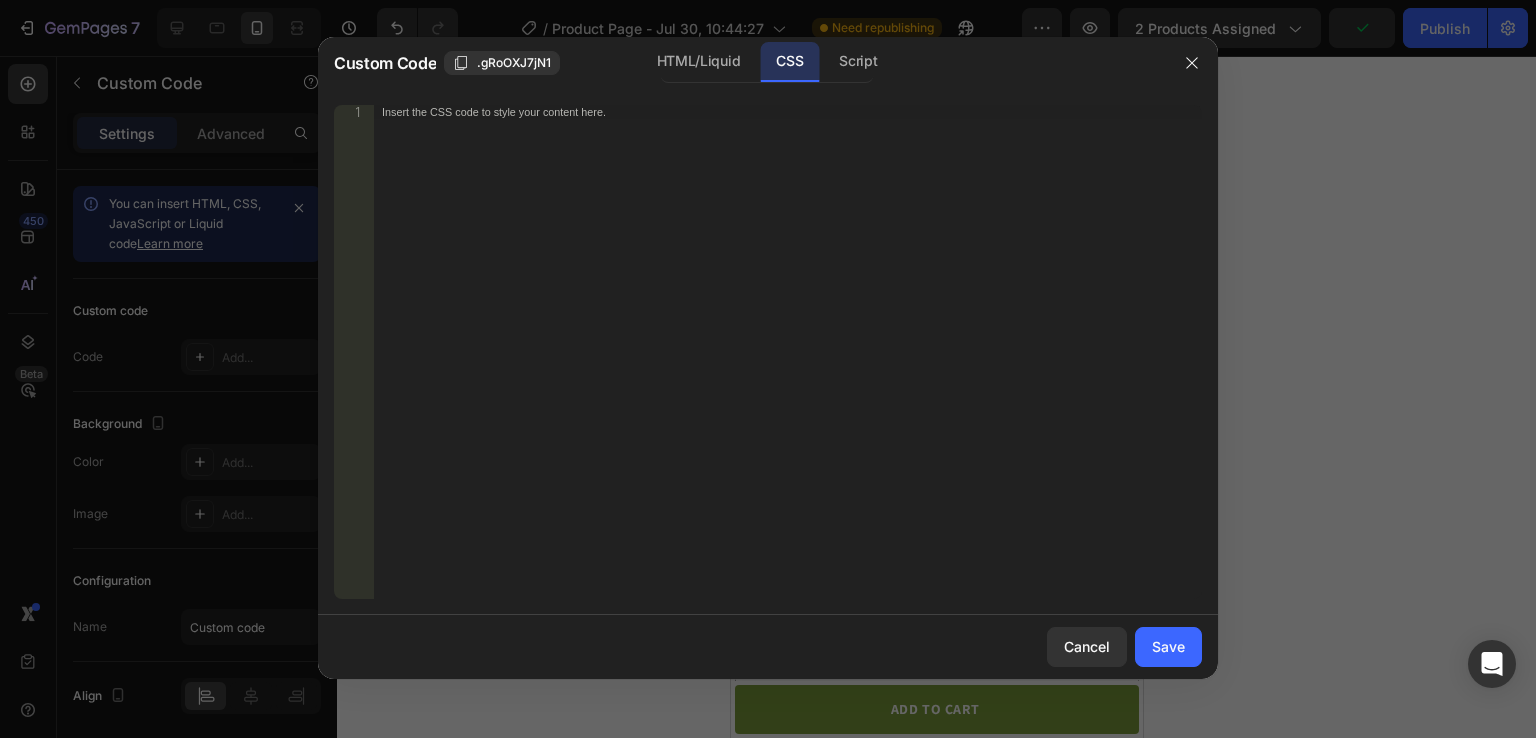 click on "Insert the CSS code to style your content here." at bounding box center [788, 366] 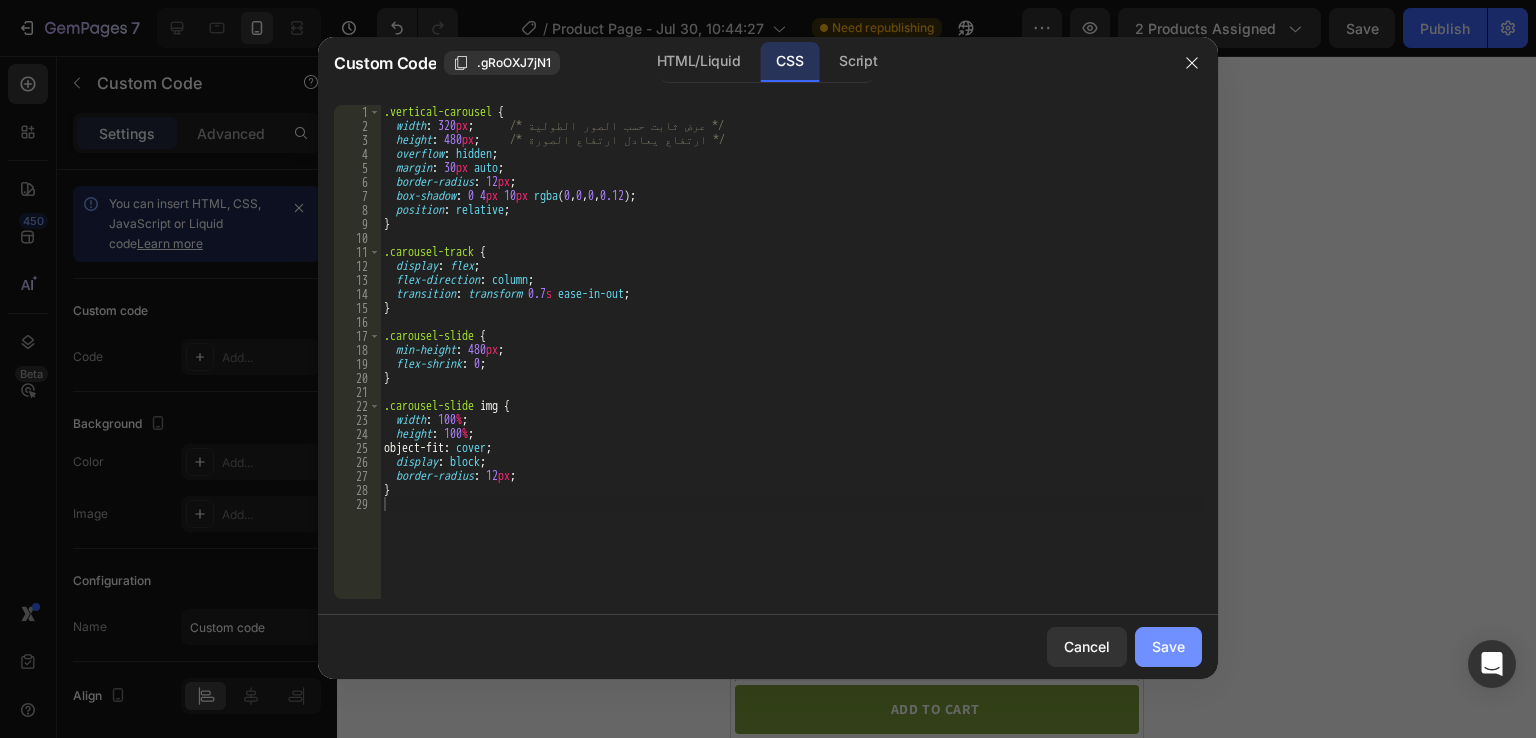 click on "Save" 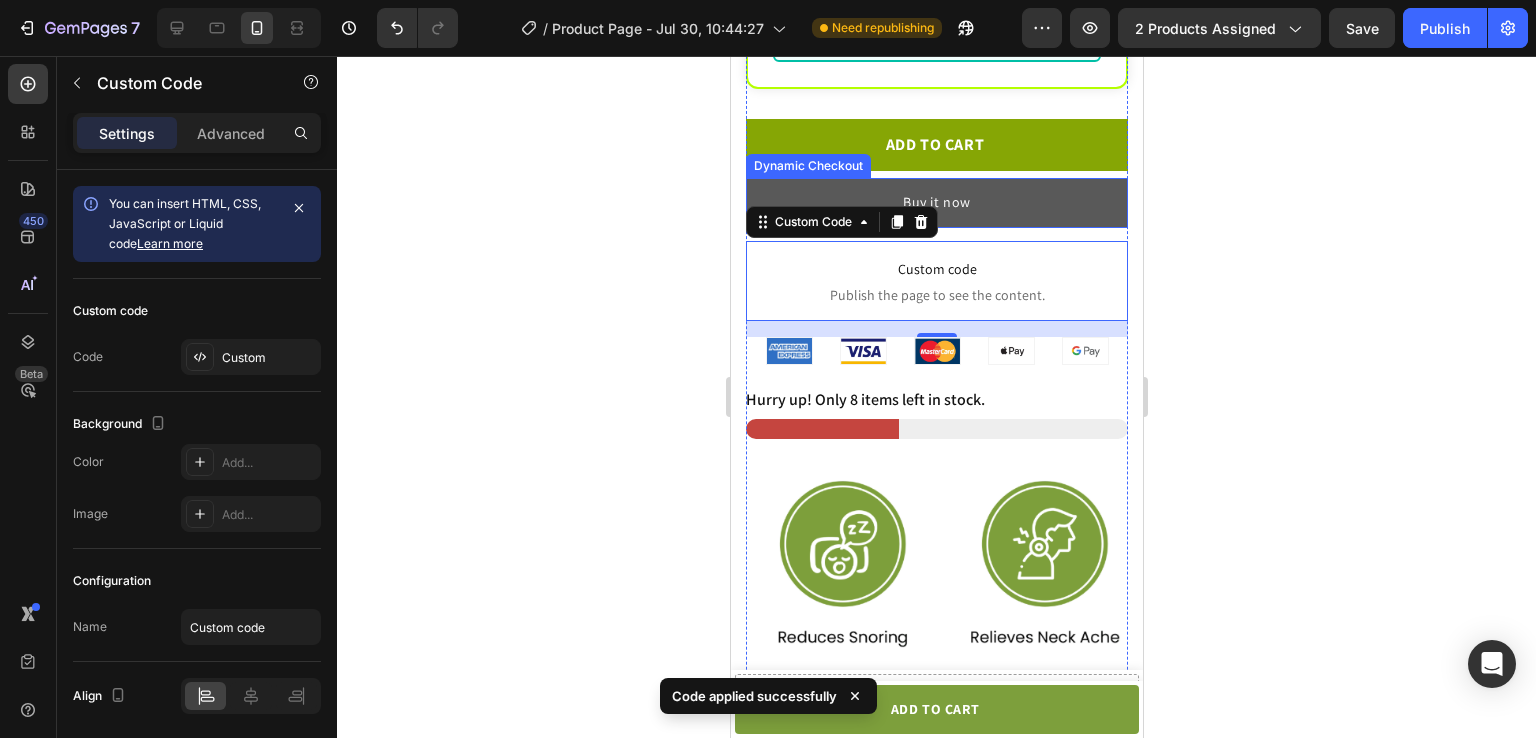 scroll, scrollTop: 1168, scrollLeft: 0, axis: vertical 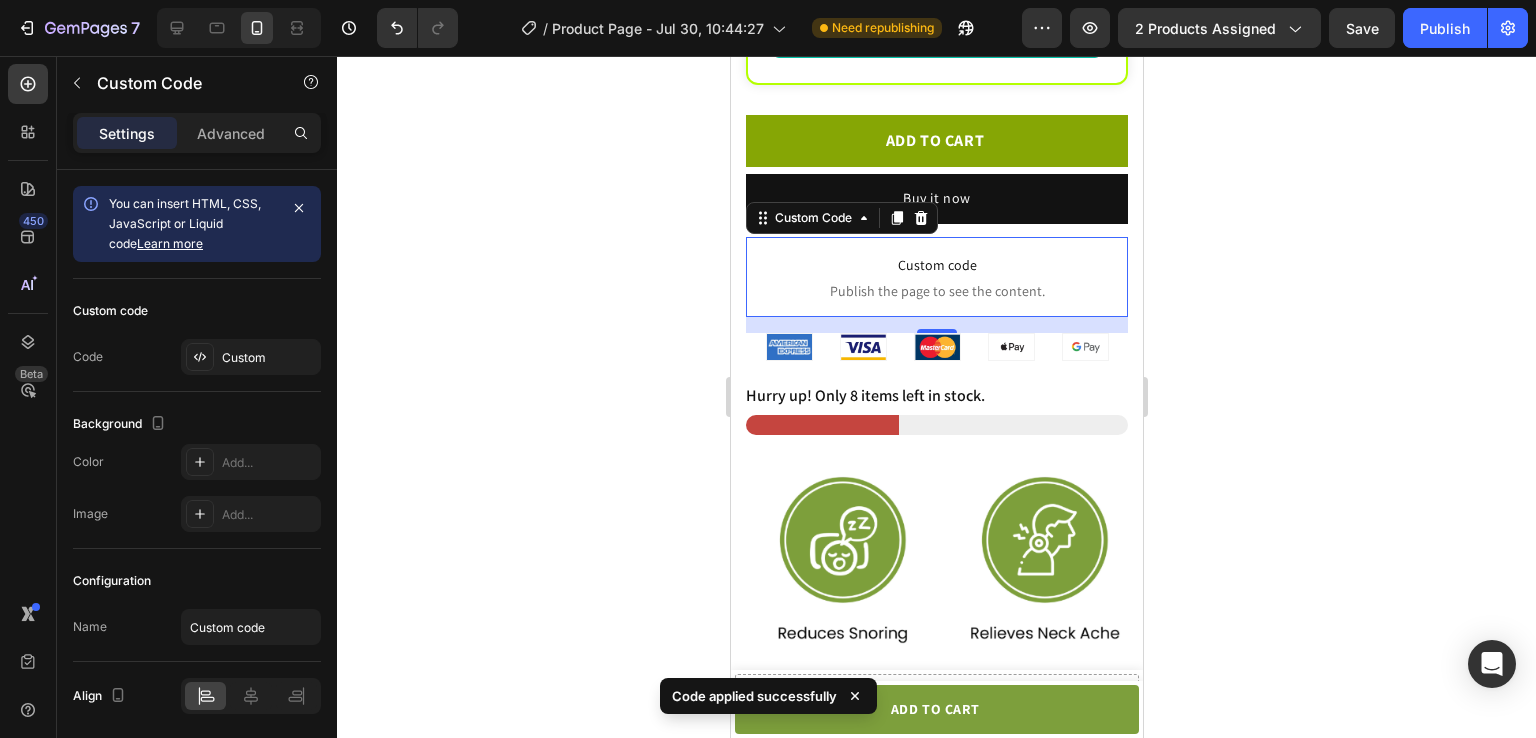 click on "Publish the page to see the content." 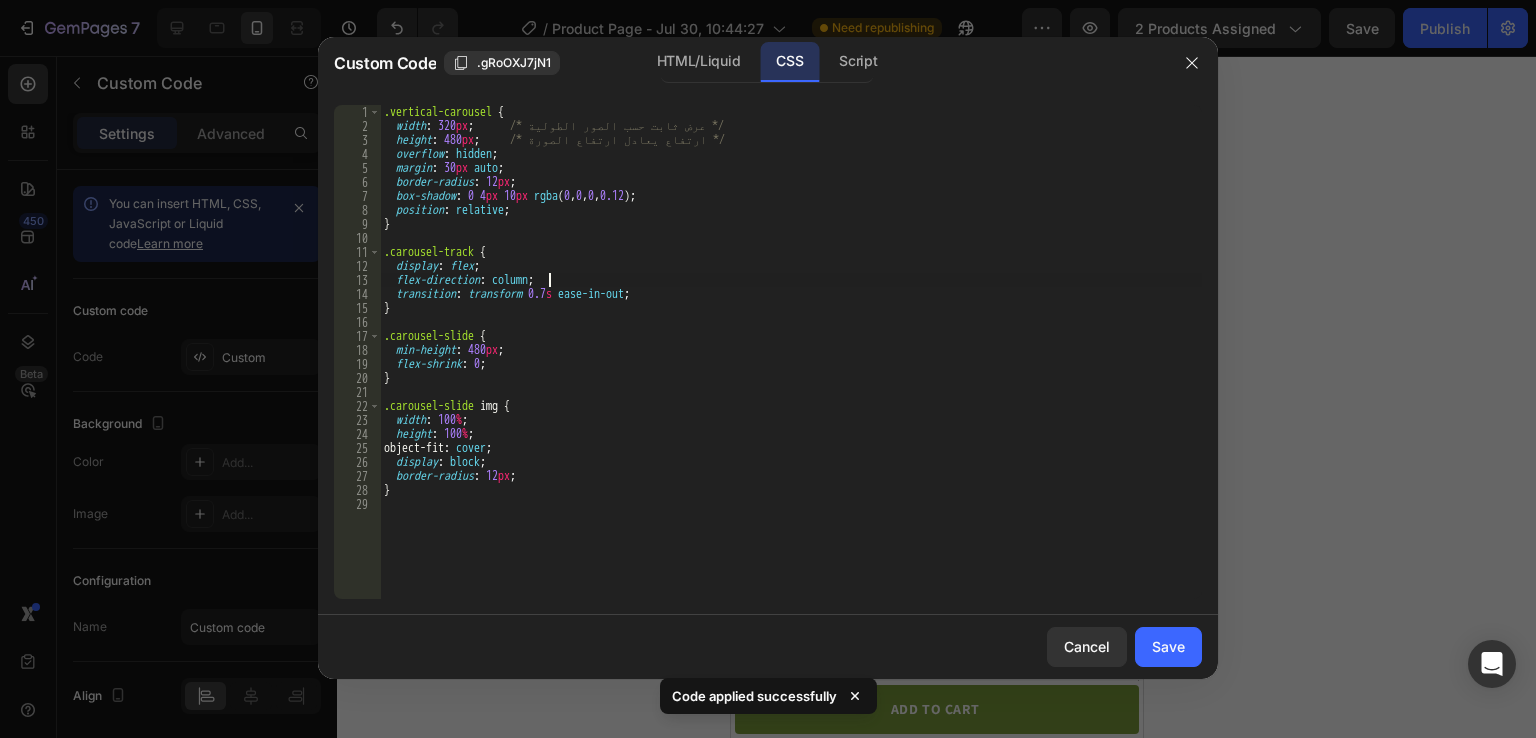 click on ".vertical-carousel   {    width :   320 px ;        /* عرض ثابت حسب الصور الطولية */    height :   480 px ;       /* ارتفاع يعادل ارتفاع الصورة */    overflow :   hidden ;    margin :   30 px   auto ;    border-radius :   12 px ;    box-shadow :   0   4 px   10 px   rgba ( 0 , 0 , 0 , 0.12 ) ;    position :   relative ; } .carousel-track   {    display :   flex ;    flex-direction :   column ;    transition :   transform   0.7 s   ease-in-out ; } .carousel-slide   {    min-height :   480 px ;    flex-shrink :   0 ; } .carousel-slide   img   {    width :   100 % ;    height :   100 % ;   object-fit :   cover ;    display :   block ;    border-radius :   12 px ; }" at bounding box center (791, 366) 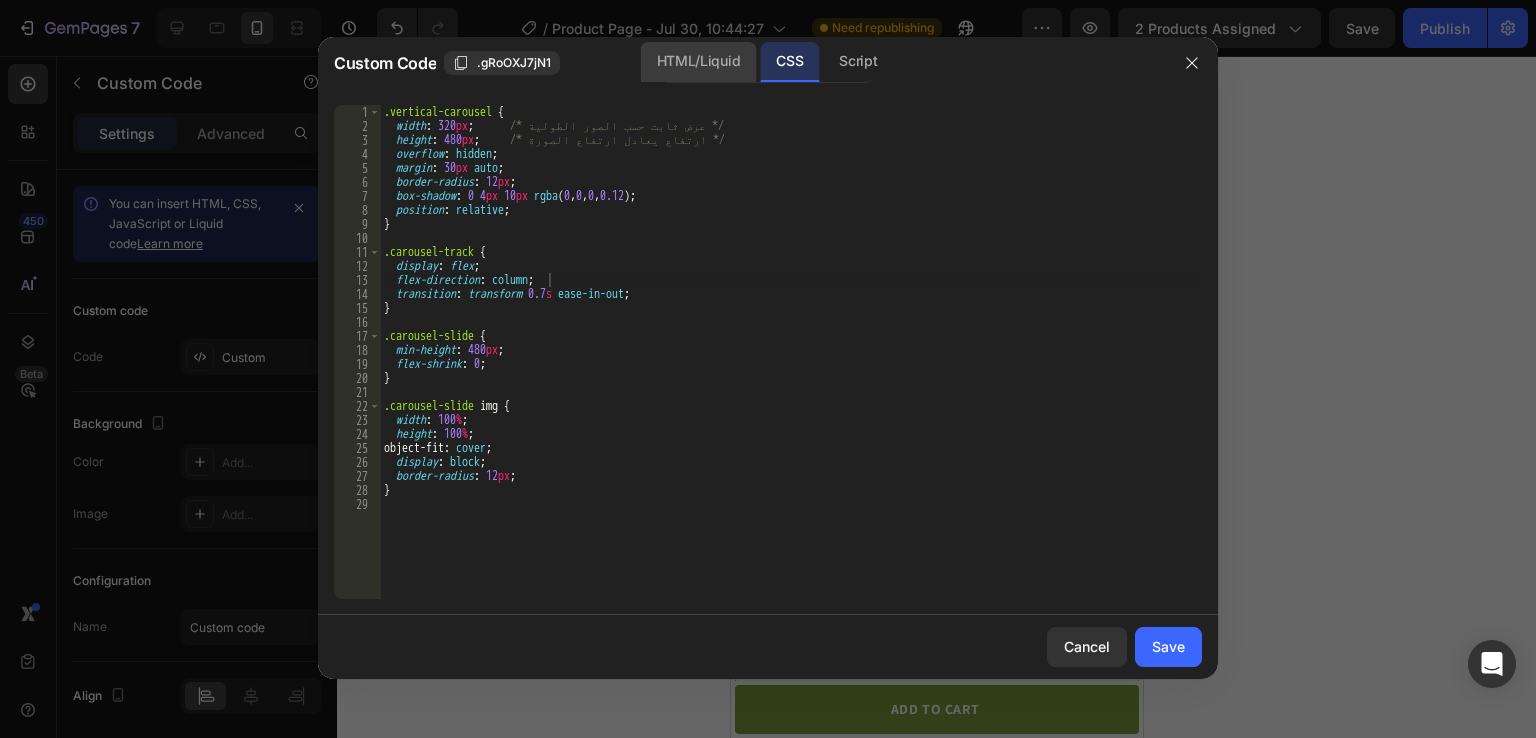 click on "HTML/Liquid" 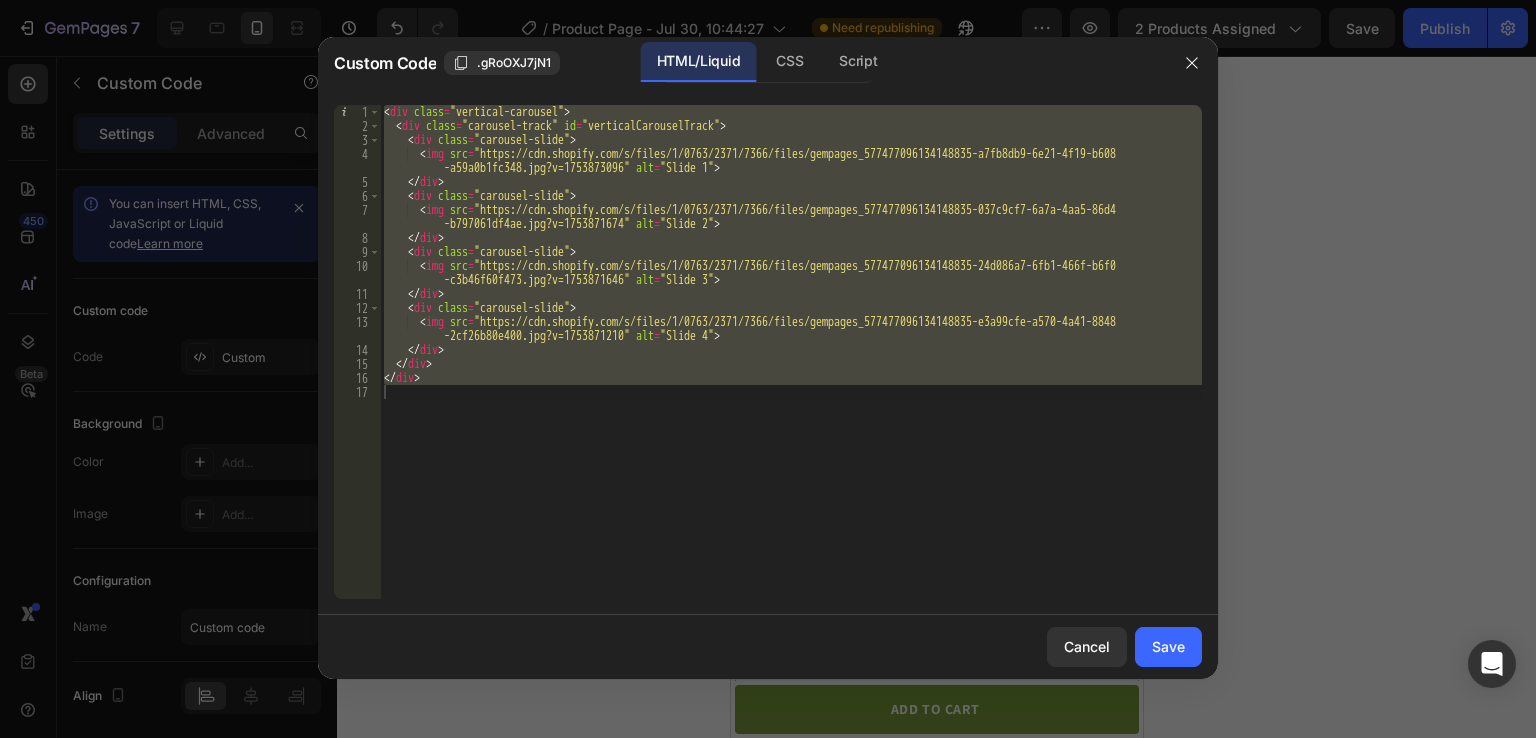 type on "</div>" 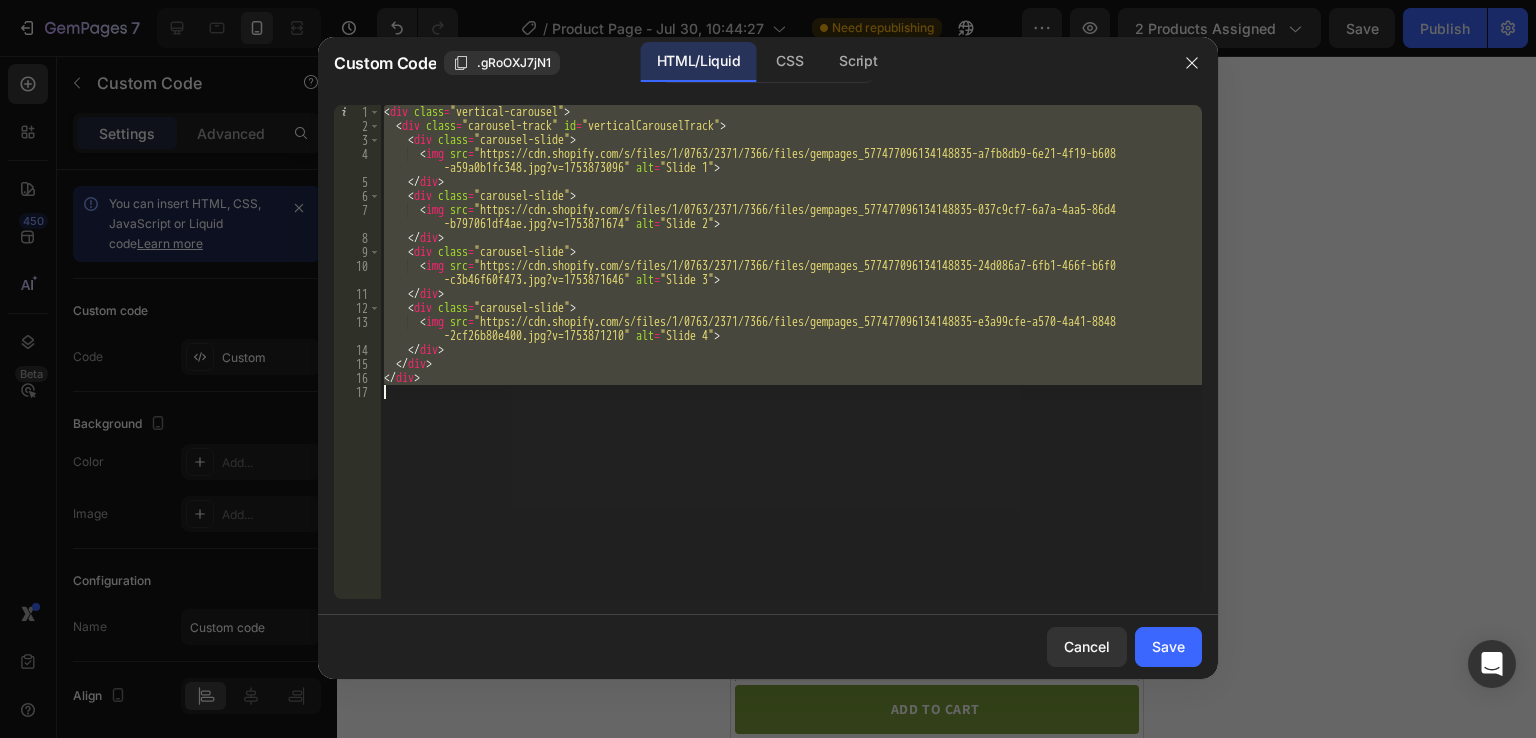 click on "< div   class = "vertical-carousel" >    < div   class = "carousel-track"   id = "verticalCarouselTrack" >      < div   class = "carousel-slide" >         < img   src = "https://cdn.shopify.com/s/files/1/0763/2371/7366/files/gempages_577477096134148835-a7fb8db9-6e21-4f19-b608            -a59a0b1fc348.jpg?v=1753873096"   alt = "Slide 1" >      </ div >      < div   class = "carousel-slide" >         < img   src = "https://cdn.shopify.com/s/files/1/0763/2371/7366/files/gempages_577477096134148835-037c9cf7-6a7a-4aa5-86d4            -b797061df4ae.jpg?v=1753871674"   alt = "Slide 2" >      </ div >      < div   class = "carousel-slide" >         < img   src = "https://cdn.shopify.com/s/files/1/0763/2371/7366/files/gempages_577477096134148835-24d086a7-6fb1-466f-b6f0            -c3b46f60f473.jpg?v=1753871646"   alt = "Slide 3" >      </ div >      < div   class = "carousel-slide" >         < img   src =            -2cf26b80e400.jpg?v=1753871210"   alt = "Slide 4" >      </ div" at bounding box center [791, 352] 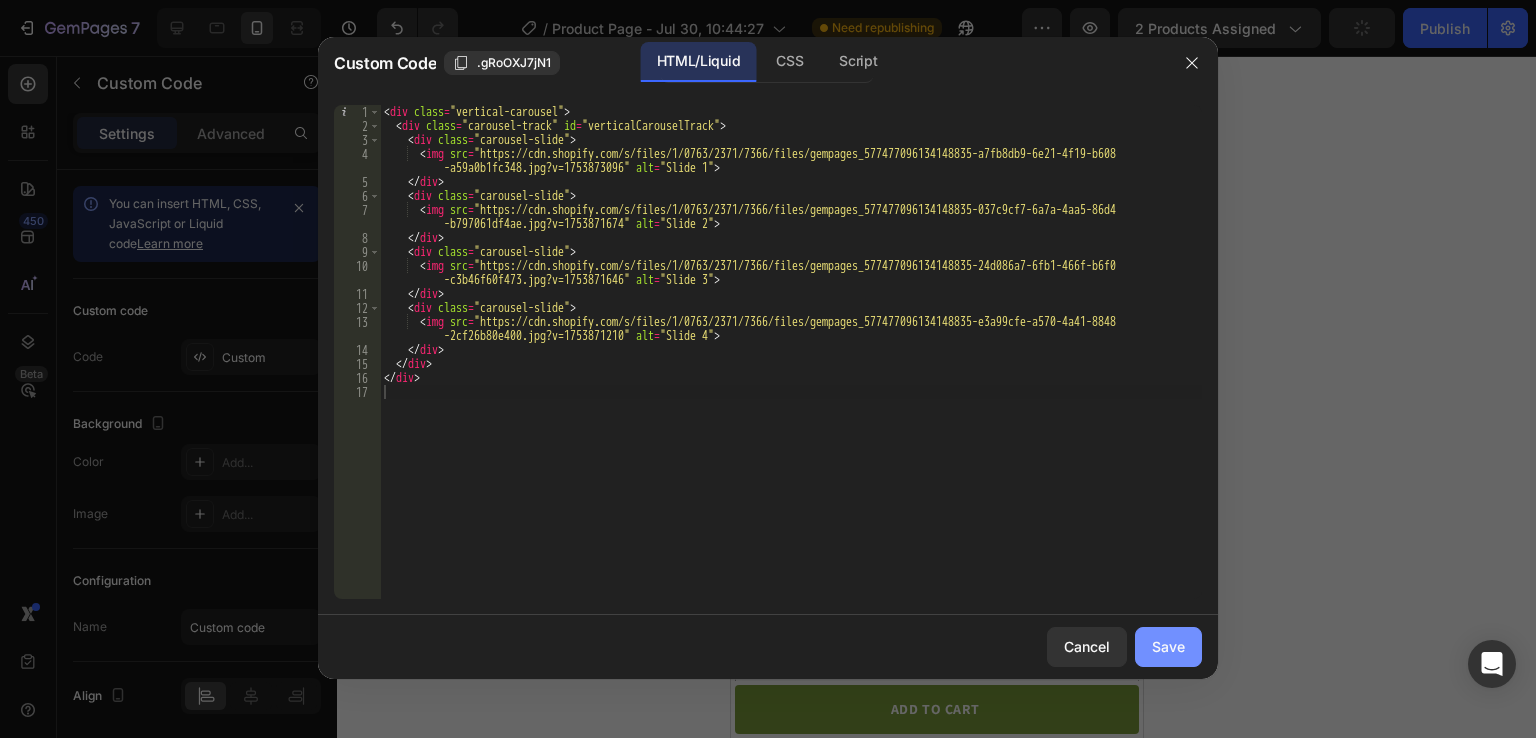 click on "Save" at bounding box center [1168, 646] 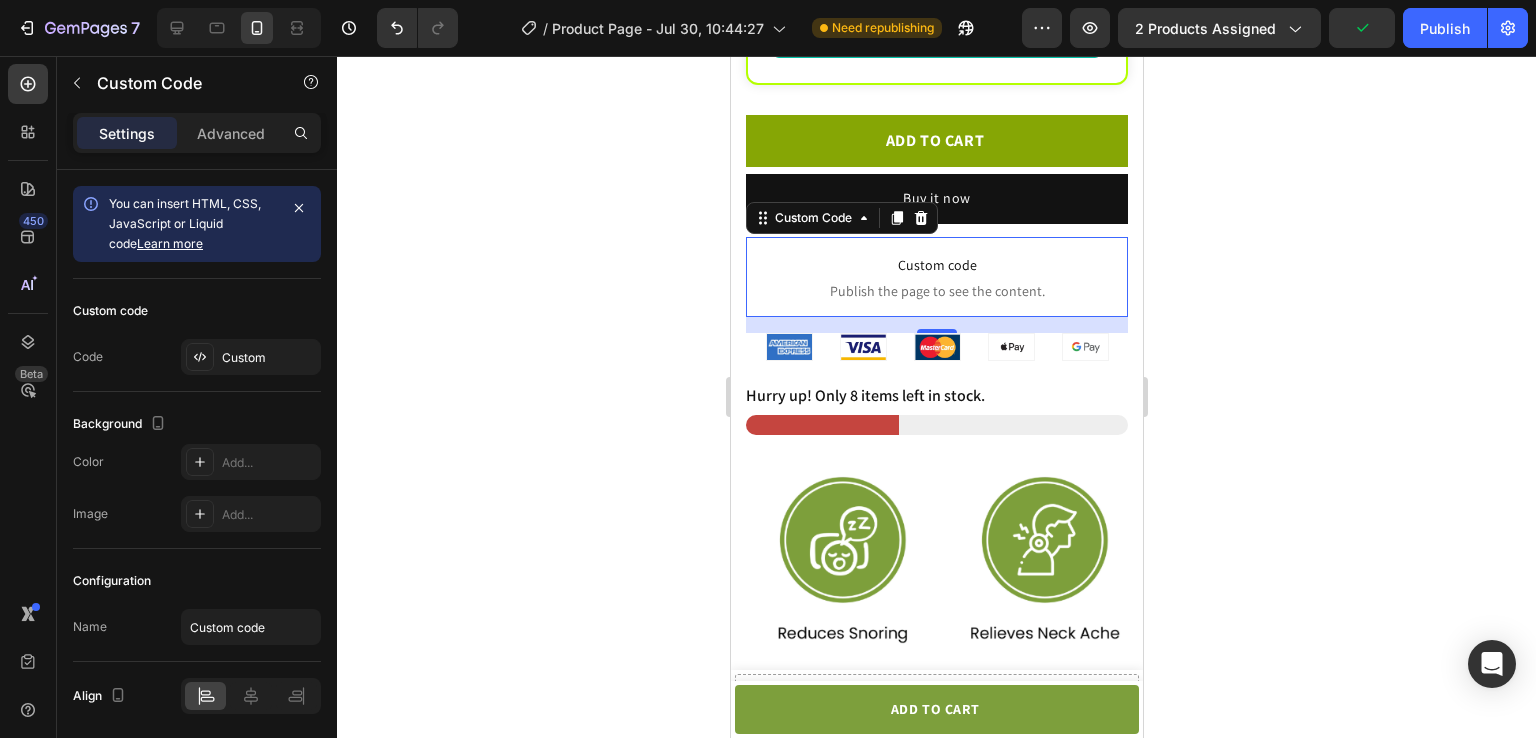 click on "Custom code" 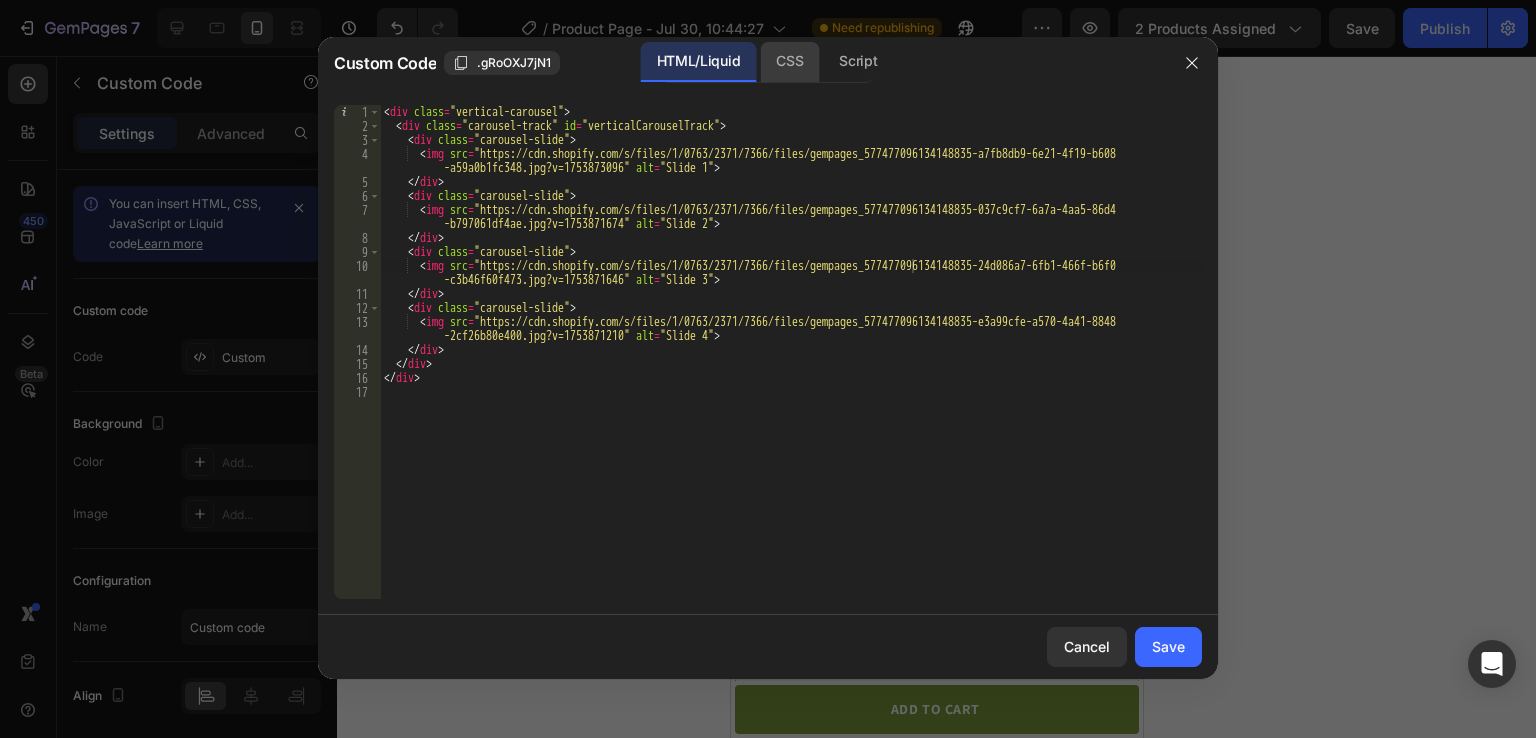 click on "CSS" 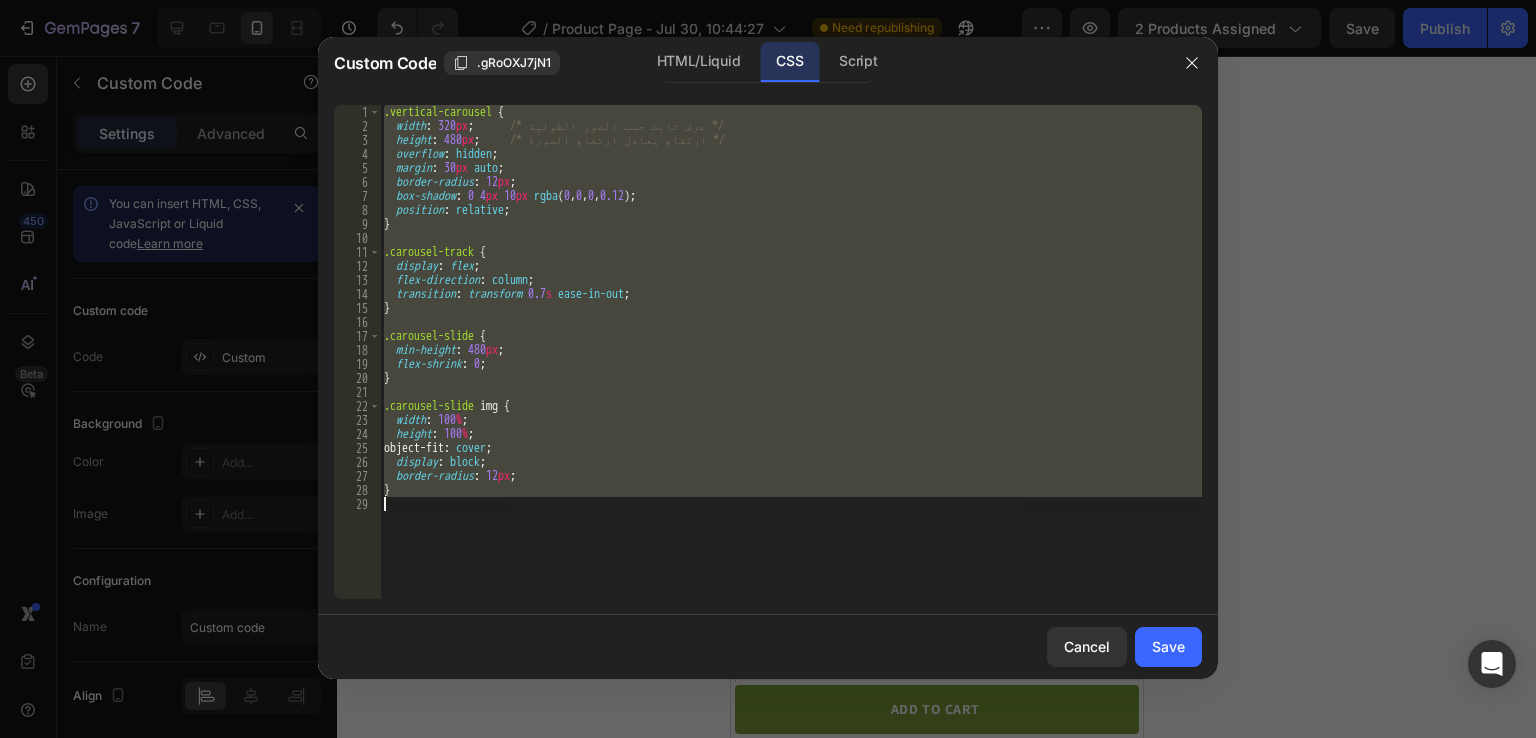 click on ".vertical-carousel   {    width :   320 px ;        /* عرض ثابت حسب الصور الطولية */    height :   480 px ;       /* ارتفاع يعادل ارتفاع الصورة */    overflow :   hidden ;    margin :   30 px   auto ;    border-radius :   12 px ;    box-shadow :   0   4 px   10 px   rgba ( 0 , 0 , 0 , 0.12 ) ;    position :   relative ; } .carousel-track   {    display :   flex ;    flex-direction :   column ;    transition :   transform   0.7 s   ease-in-out ; } .carousel-slide   {    min-height :   480 px ;    flex-shrink :   0 ; } .carousel-slide   img   {    width :   100 % ;    height :   100 % ;   object-fit :   cover ;    display :   block ;    border-radius :   12 px ; }" at bounding box center [791, 352] 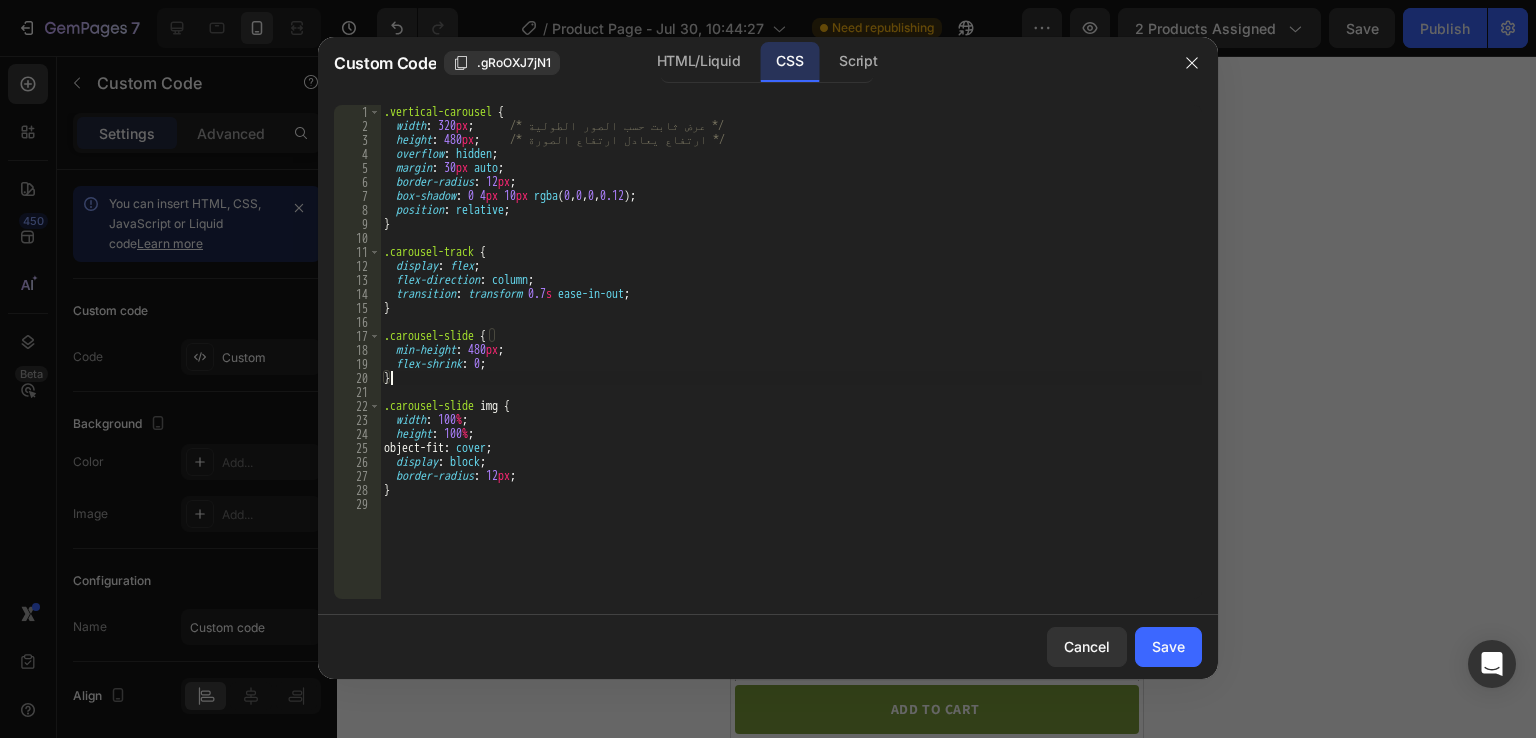 type on "}" 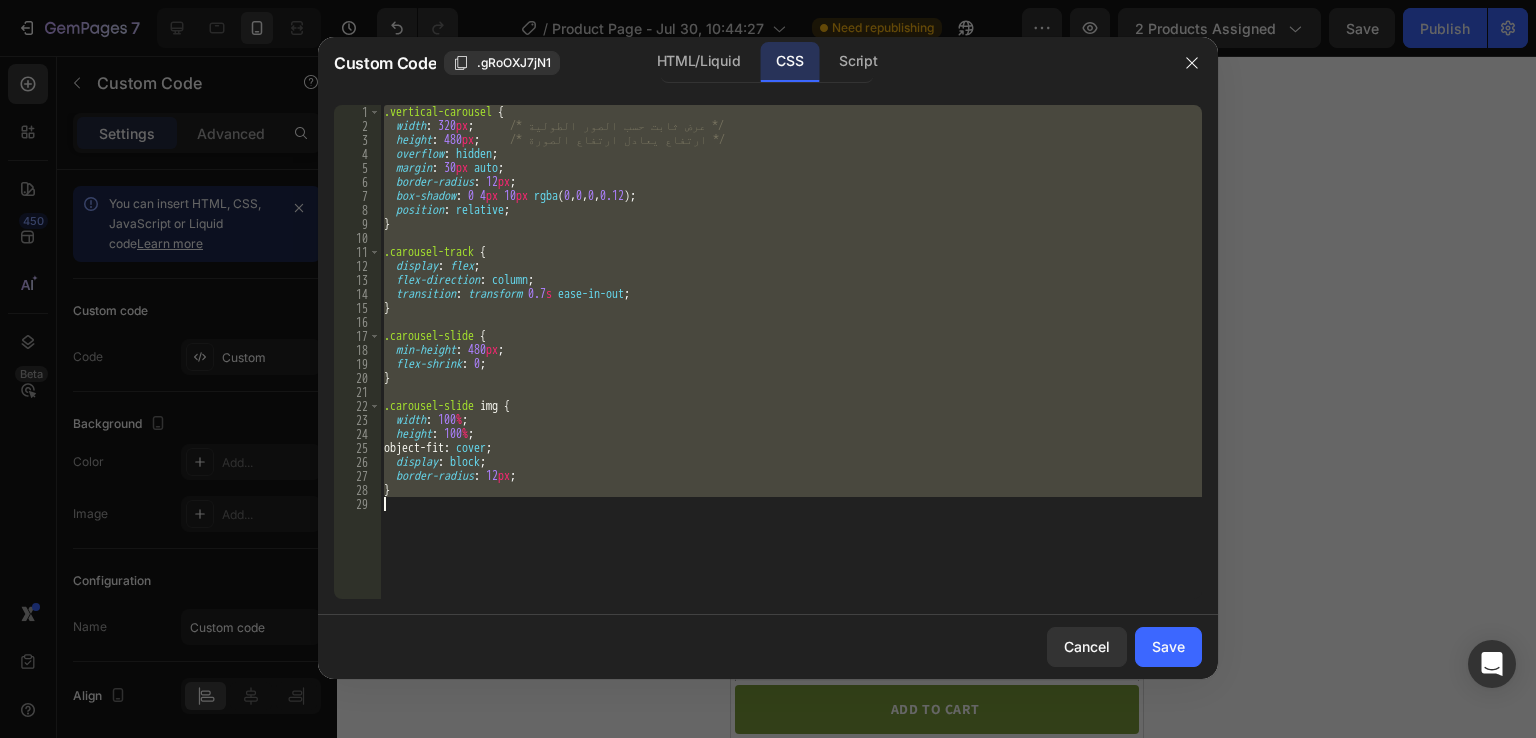type 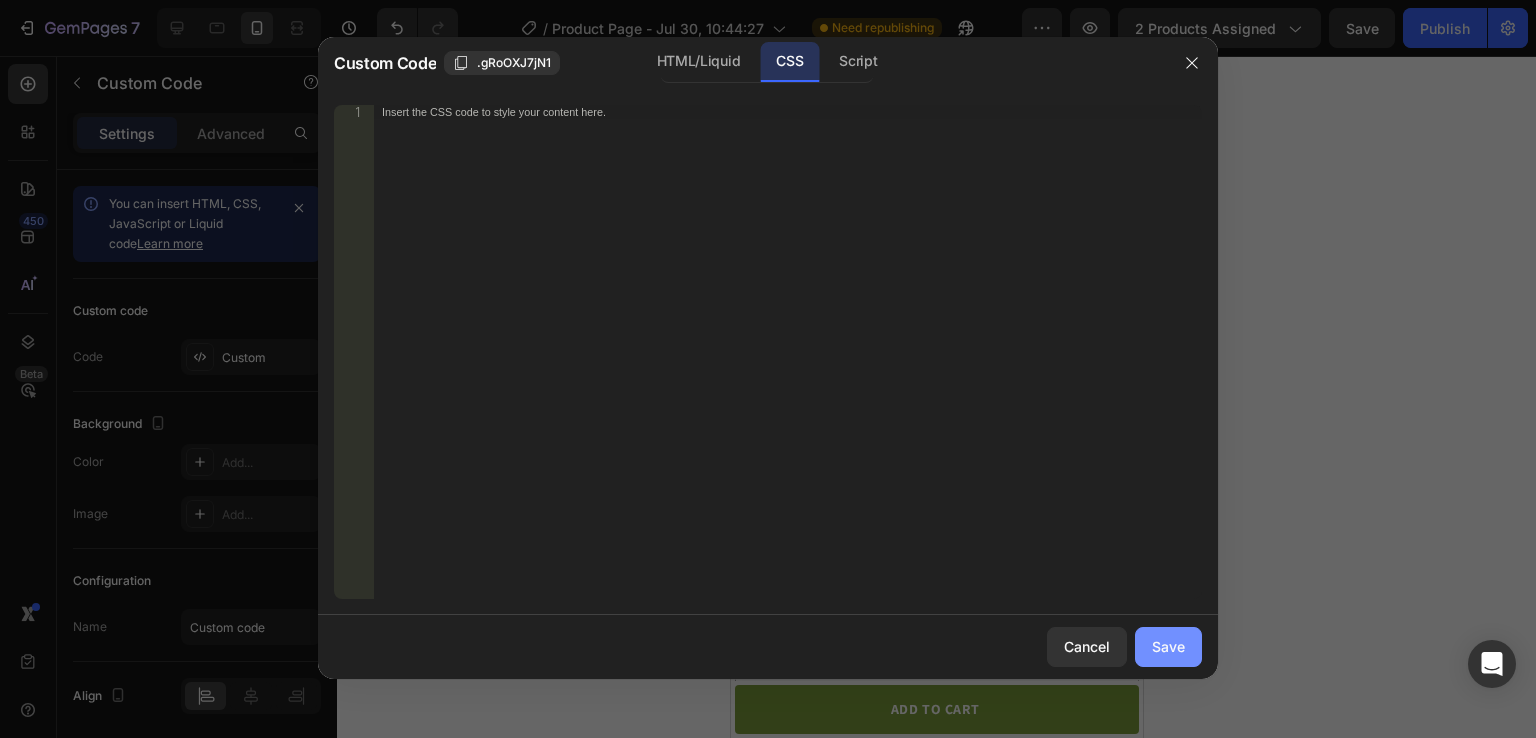click on "Save" 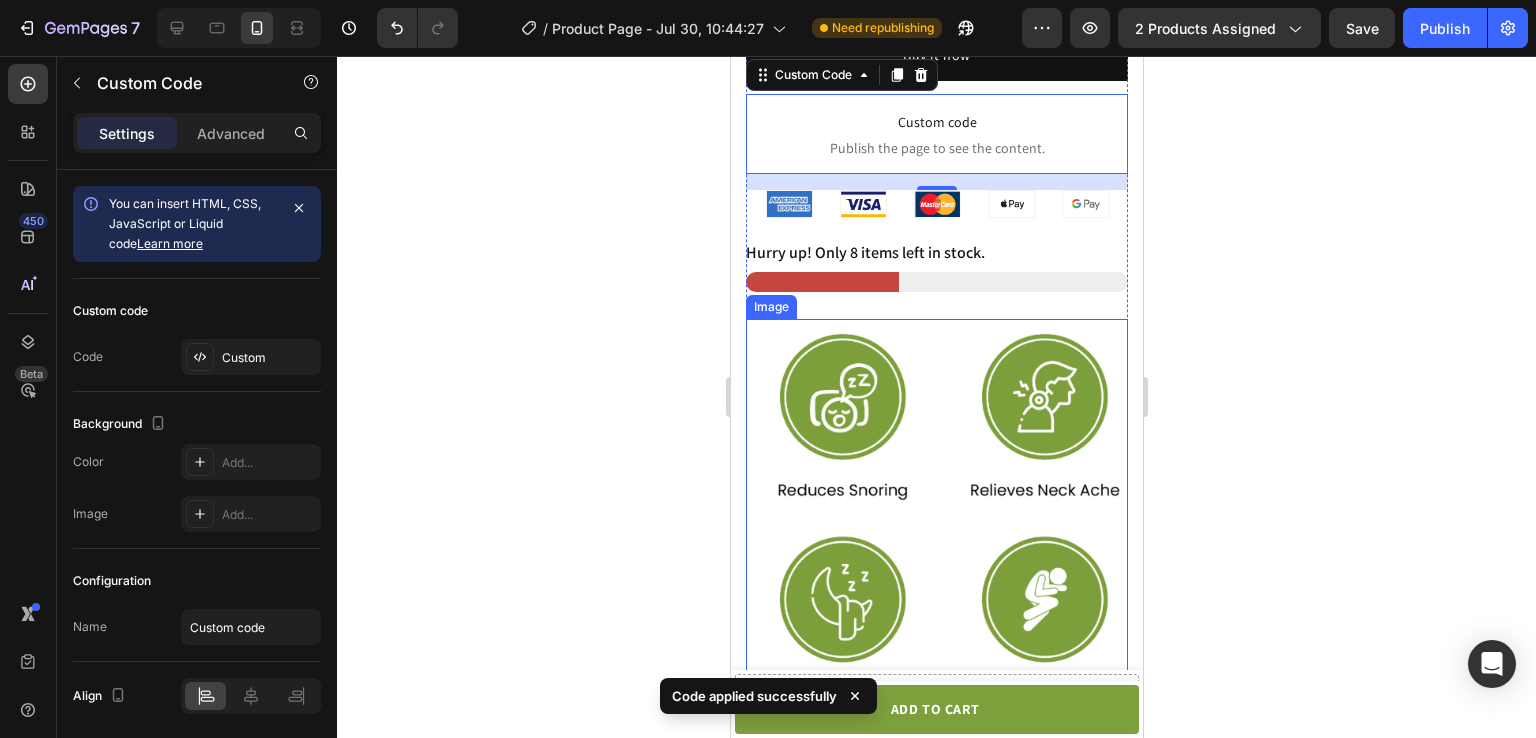 scroll, scrollTop: 1312, scrollLeft: 0, axis: vertical 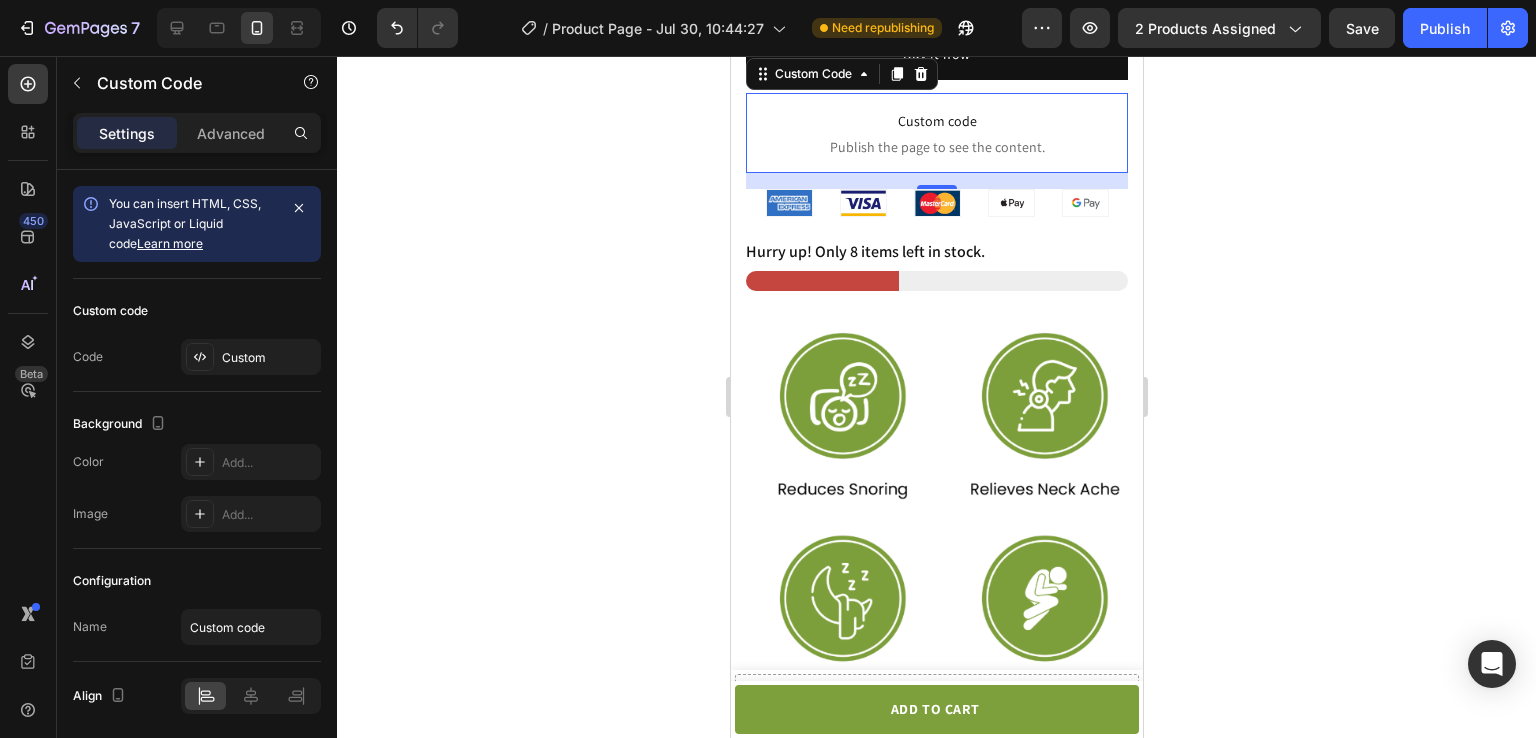 click on "Publish the page to see the content." 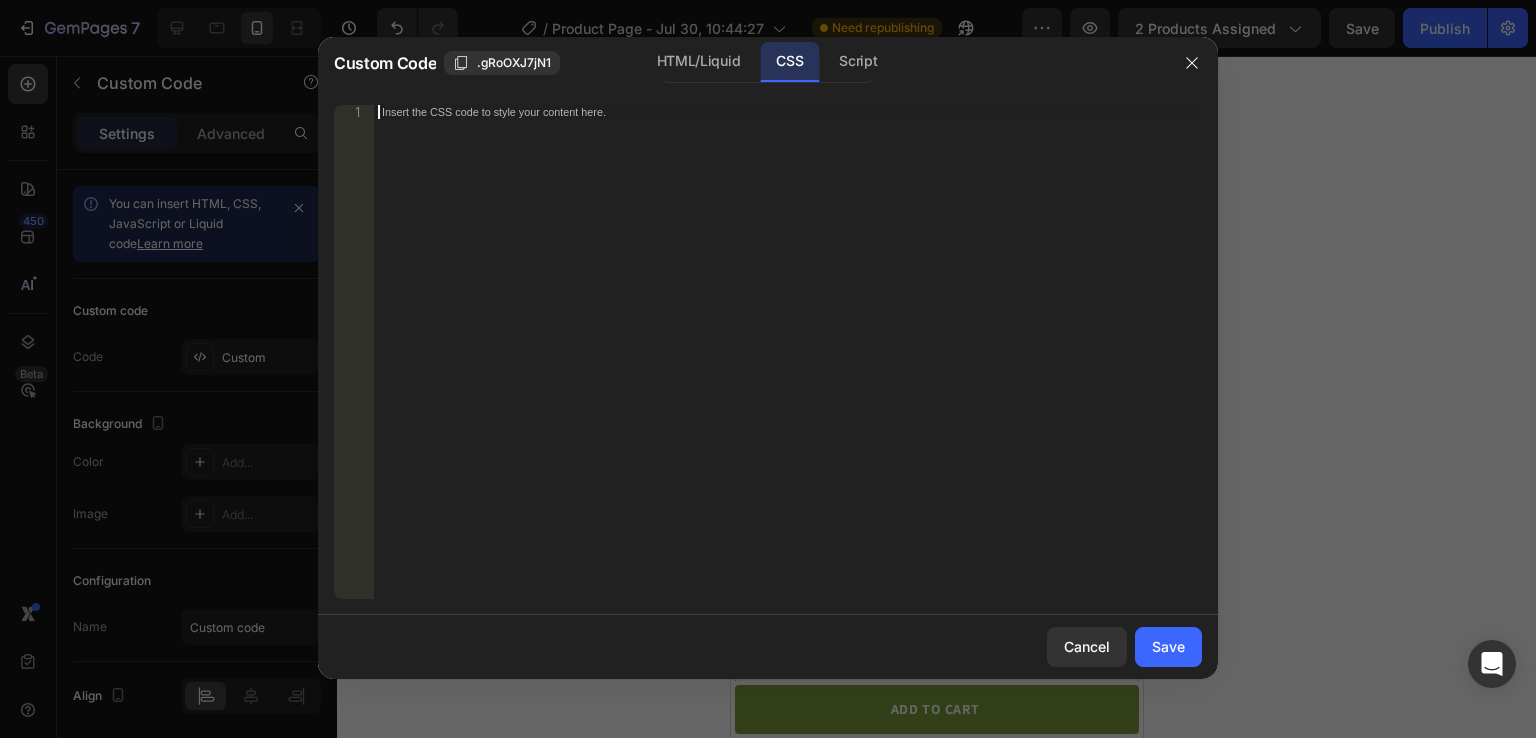 click on "Insert the CSS code to style your content here." at bounding box center (788, 366) 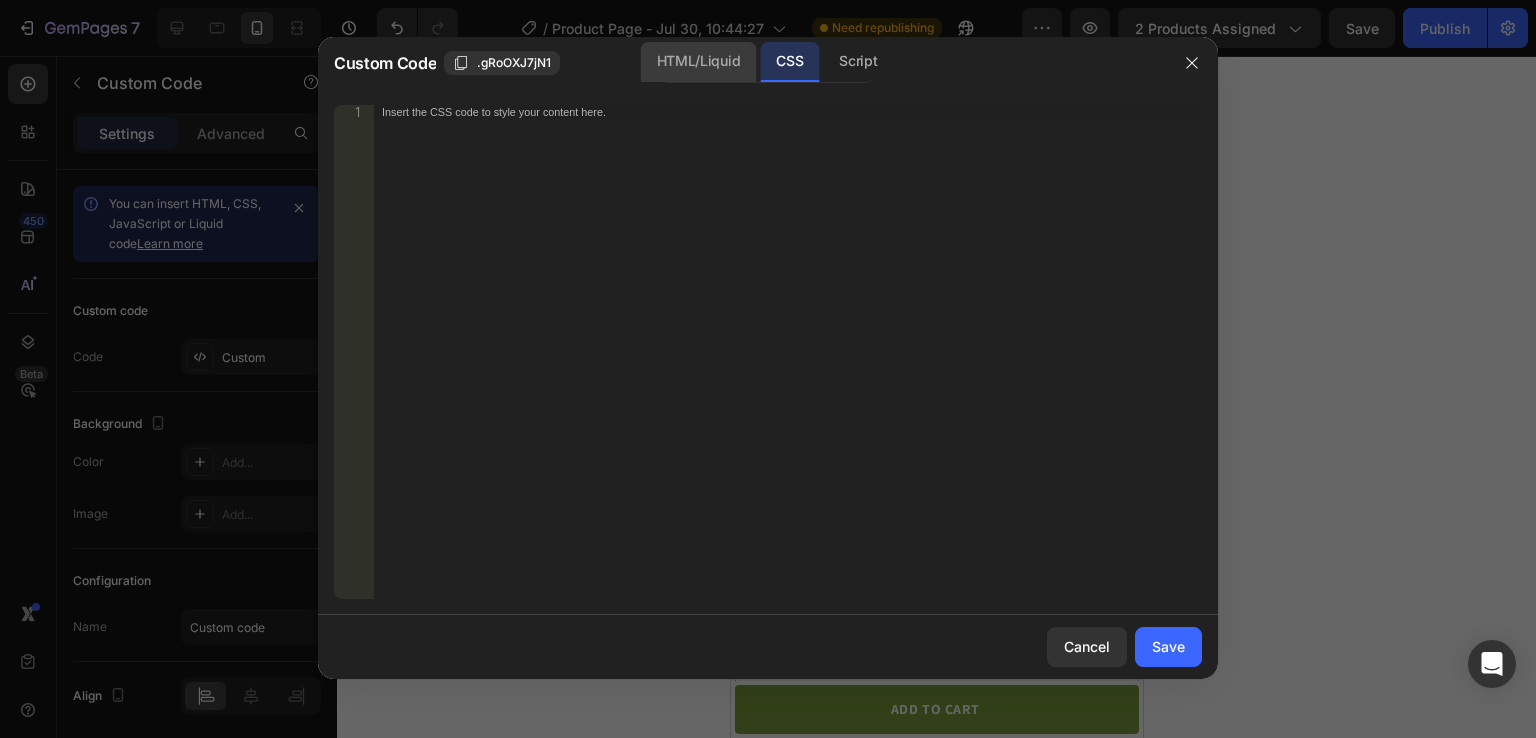 click on "HTML/Liquid" 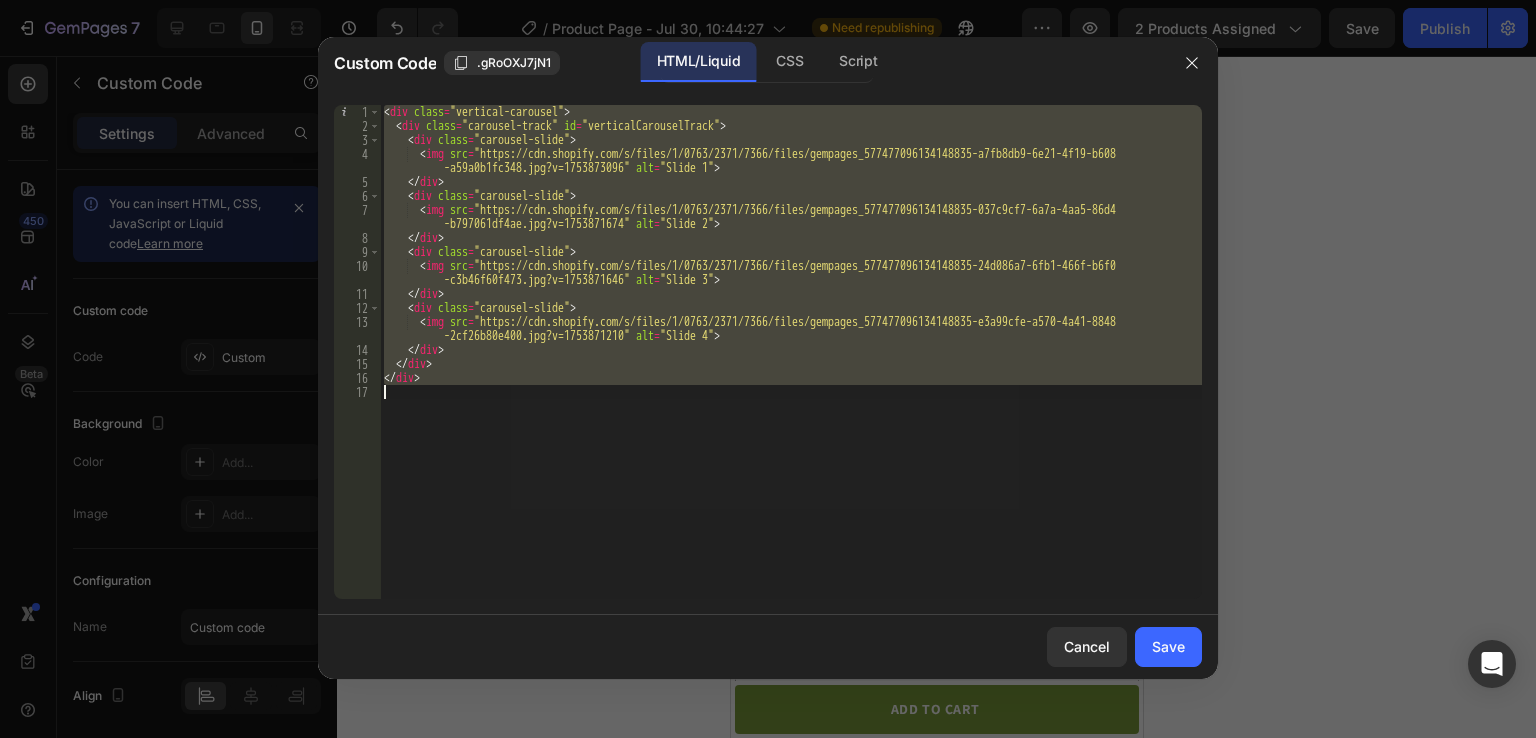 click on "< div   class = "vertical-carousel" >    < div   class = "carousel-track"   id = "verticalCarouselTrack" >      < div   class = "carousel-slide" >         < img   src = "https://cdn.shopify.com/s/files/1/0763/2371/7366/files/gempages_577477096134148835-a7fb8db9-6e21-4f19-b608            -a59a0b1fc348.jpg?v=1753873096"   alt = "Slide 1" >      </ div >      < div   class = "carousel-slide" >         < img   src = "https://cdn.shopify.com/s/files/1/0763/2371/7366/files/gempages_577477096134148835-037c9cf7-6a7a-4aa5-86d4            -b797061df4ae.jpg?v=1753871674"   alt = "Slide 2" >      </ div >      < div   class = "carousel-slide" >         < img   src = "https://cdn.shopify.com/s/files/1/0763/2371/7366/files/gempages_577477096134148835-24d086a7-6fb1-466f-b6f0            -c3b46f60f473.jpg?v=1753871646"   alt = "Slide 3" >      </ div >      < div   class = "carousel-slide" >         < img   src =            -2cf26b80e400.jpg?v=1753871210"   alt = "Slide 4" >      </ div" at bounding box center [791, 352] 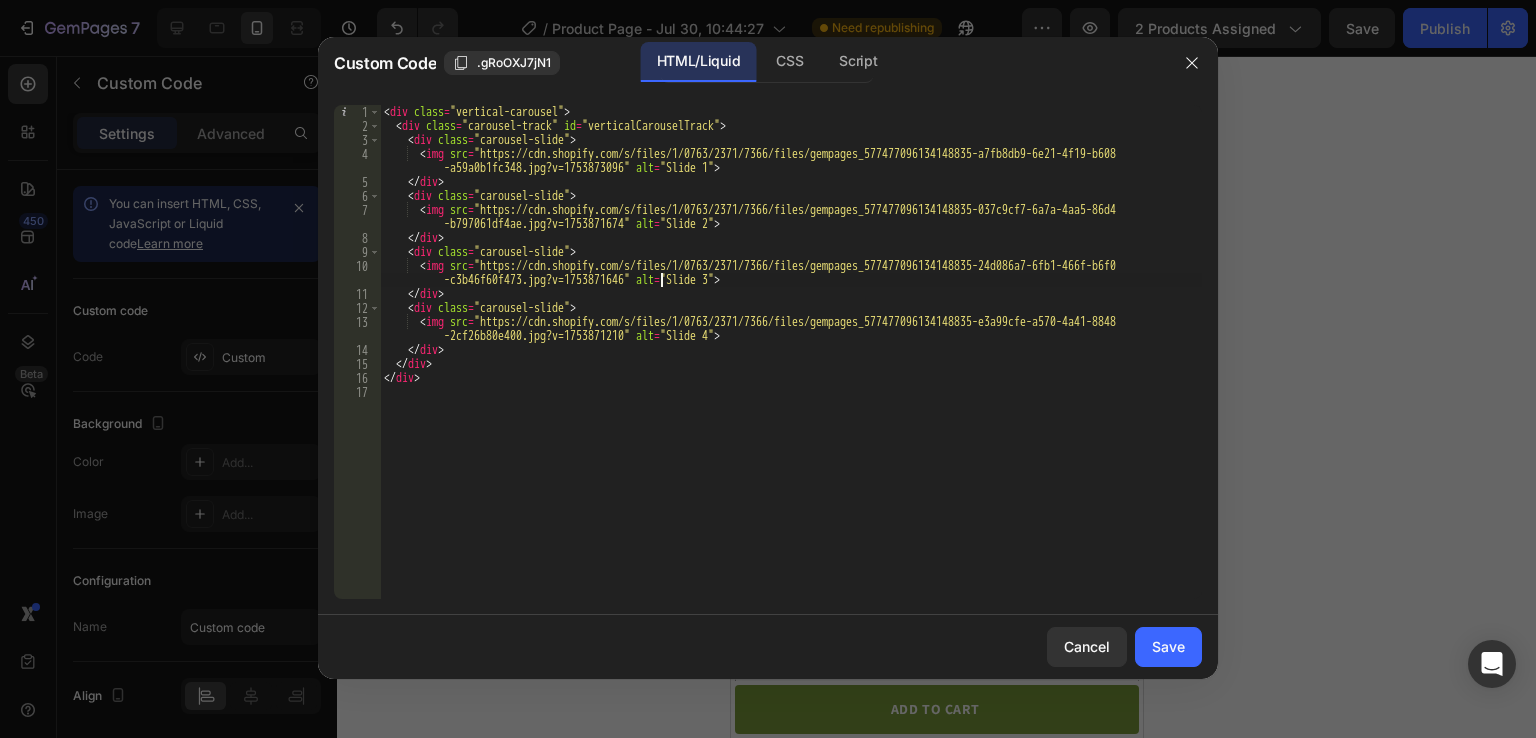 type on "</div>" 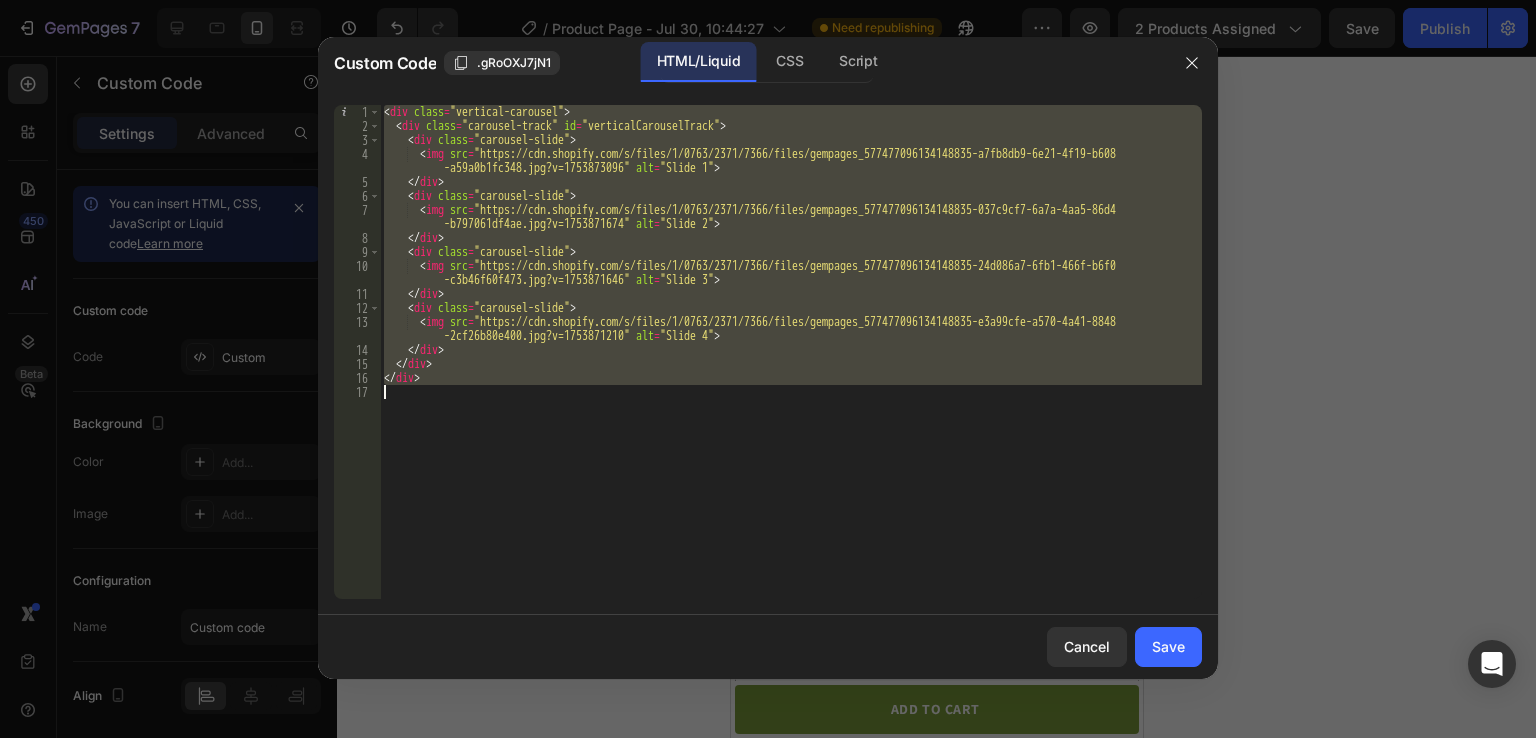 type 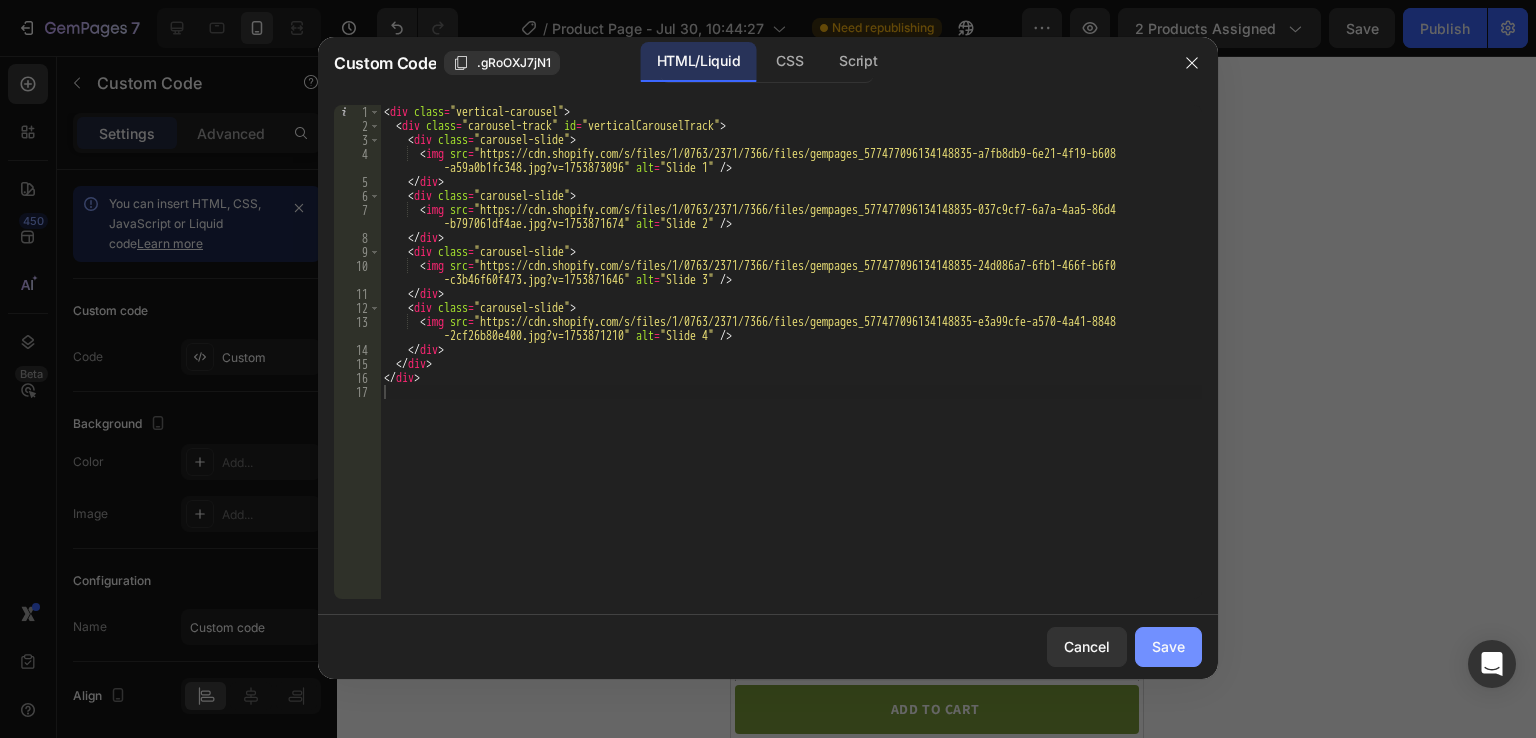click on "Save" at bounding box center [1168, 646] 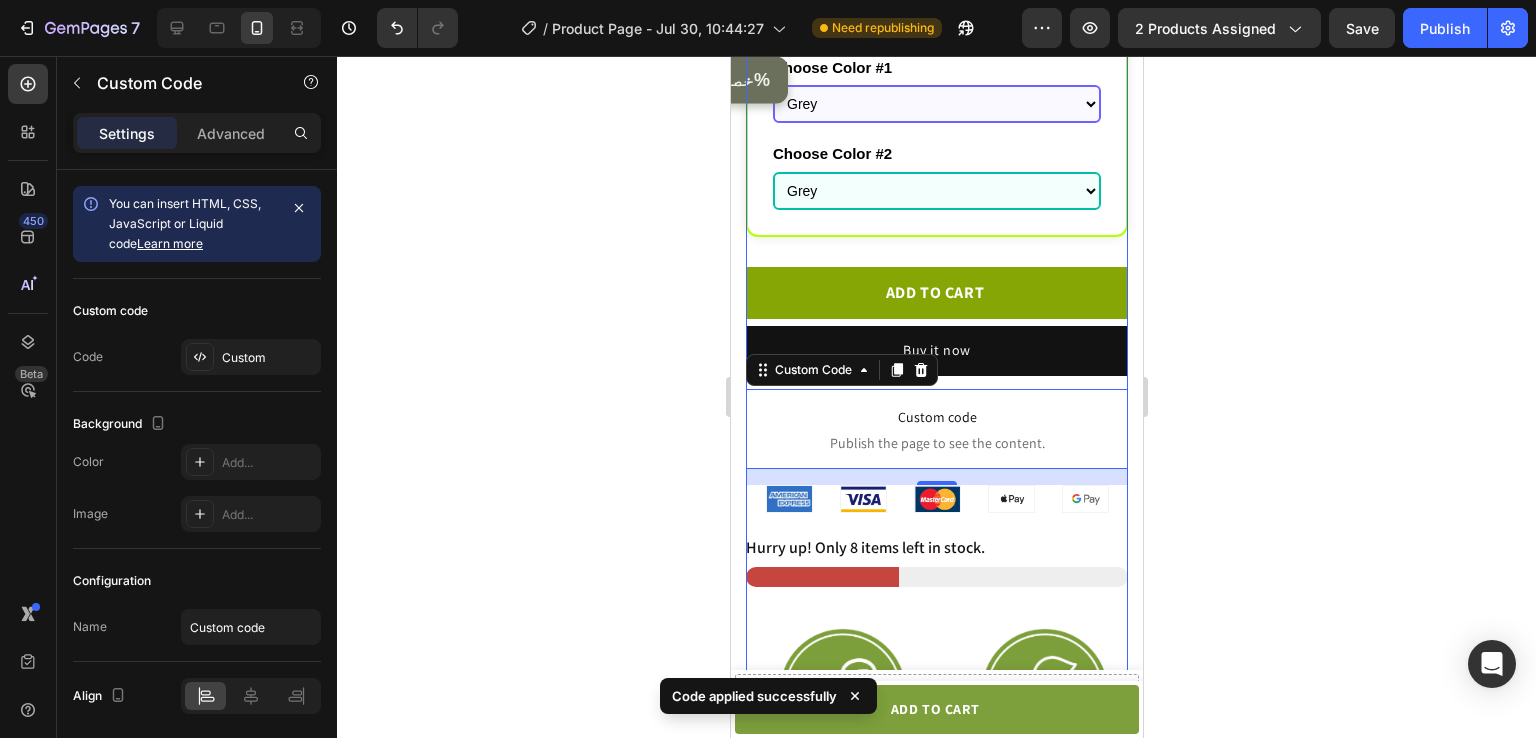 scroll, scrollTop: 1012, scrollLeft: 0, axis: vertical 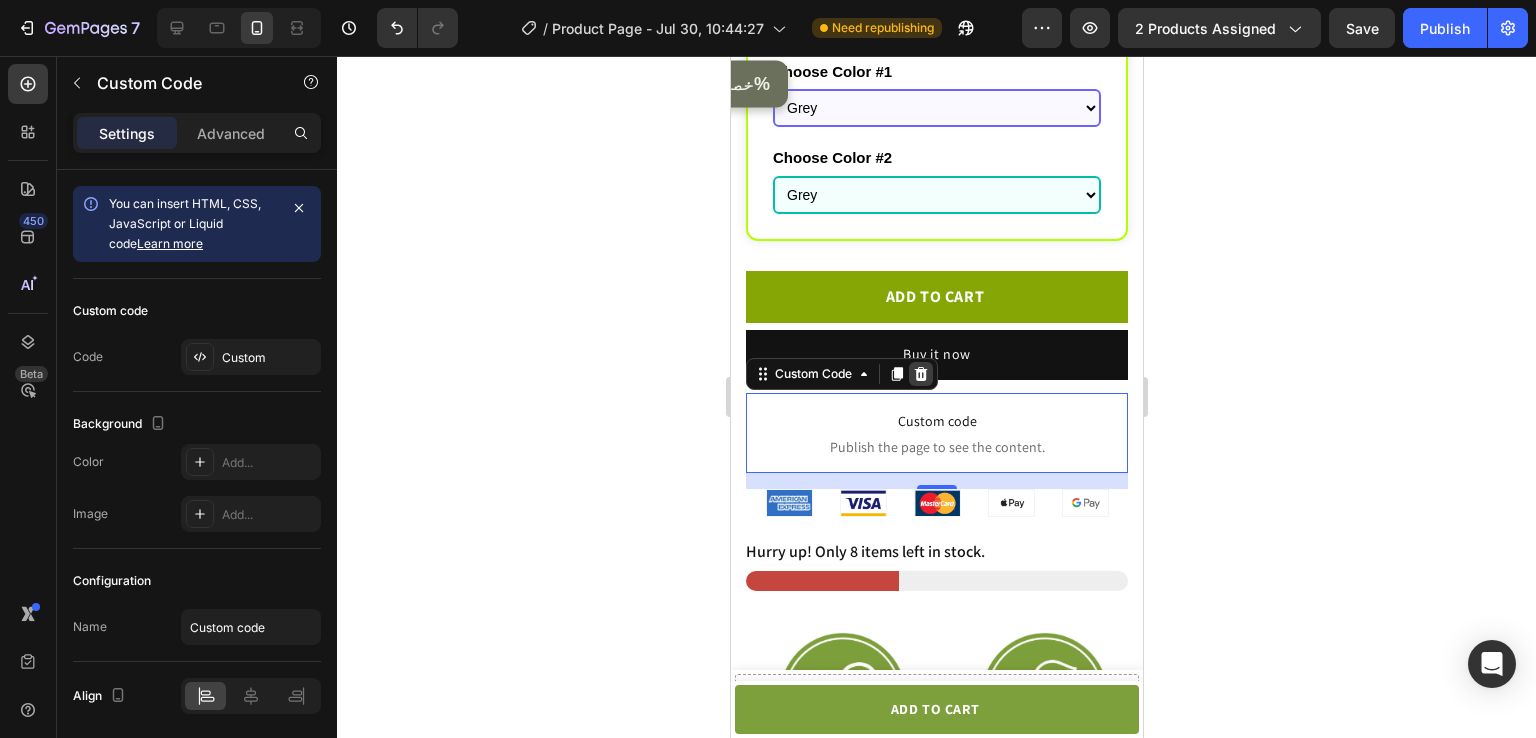 click 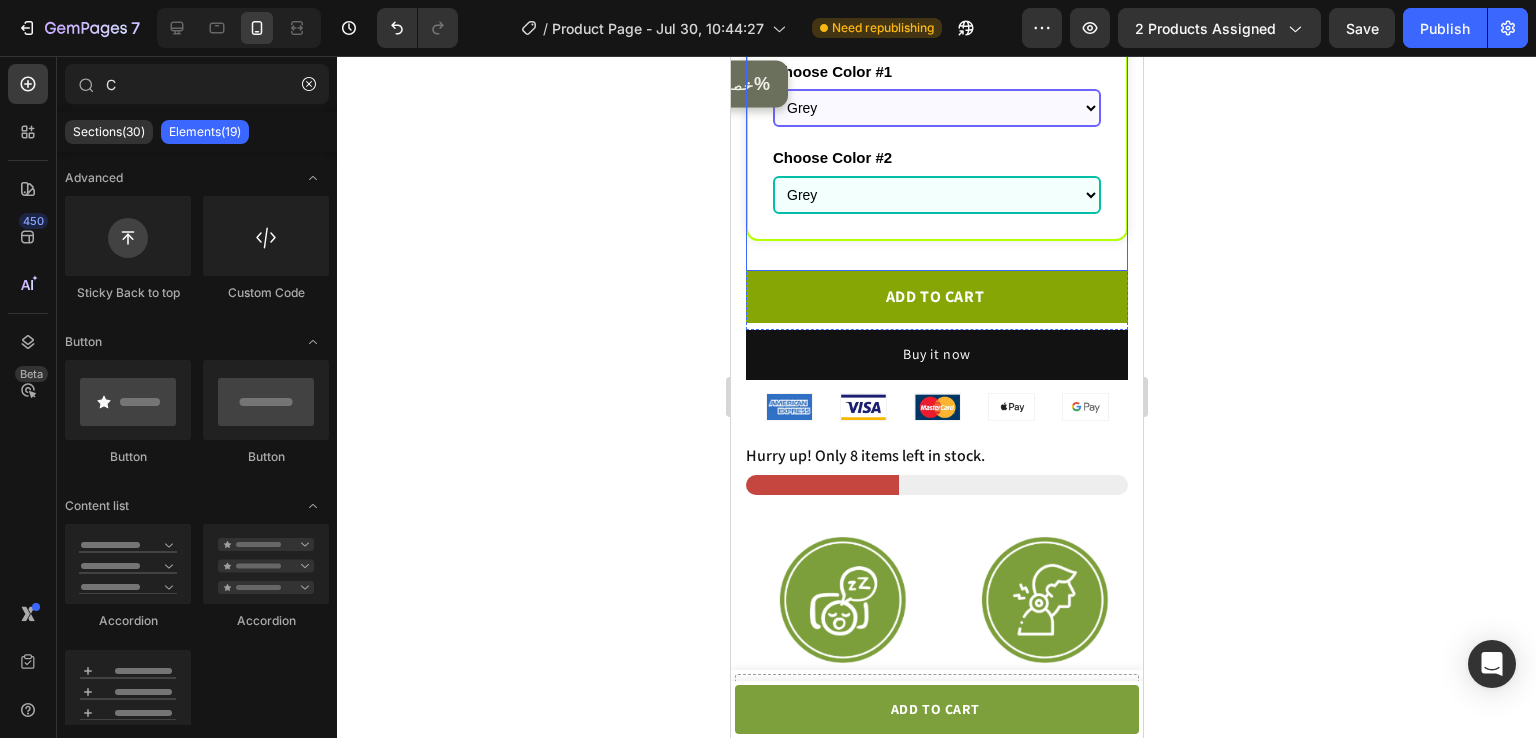 click on "خصم 60%
🔥 FOR TODAY ONLY
Buy 1 Get 1 Free
USD $69
USD $173
Choose Color #1
Grey
Black
Choose Color #2
Grey
Black" 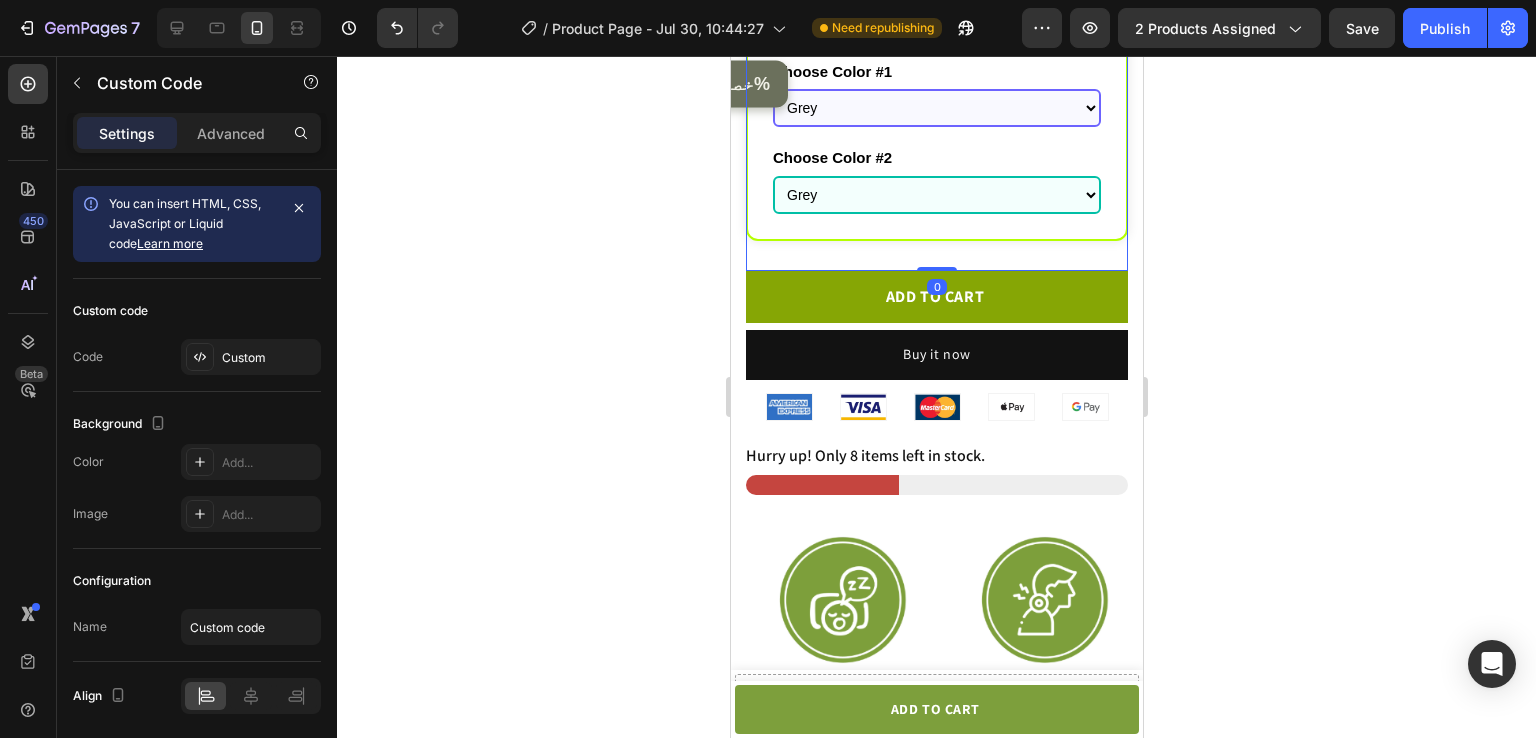 click on "خصم 60%
🔥 FOR TODAY ONLY
Buy 1 Get 1 Free
USD $69
USD $173
Choose Color #1
Grey
Black
Choose Color #2
Grey
Black" 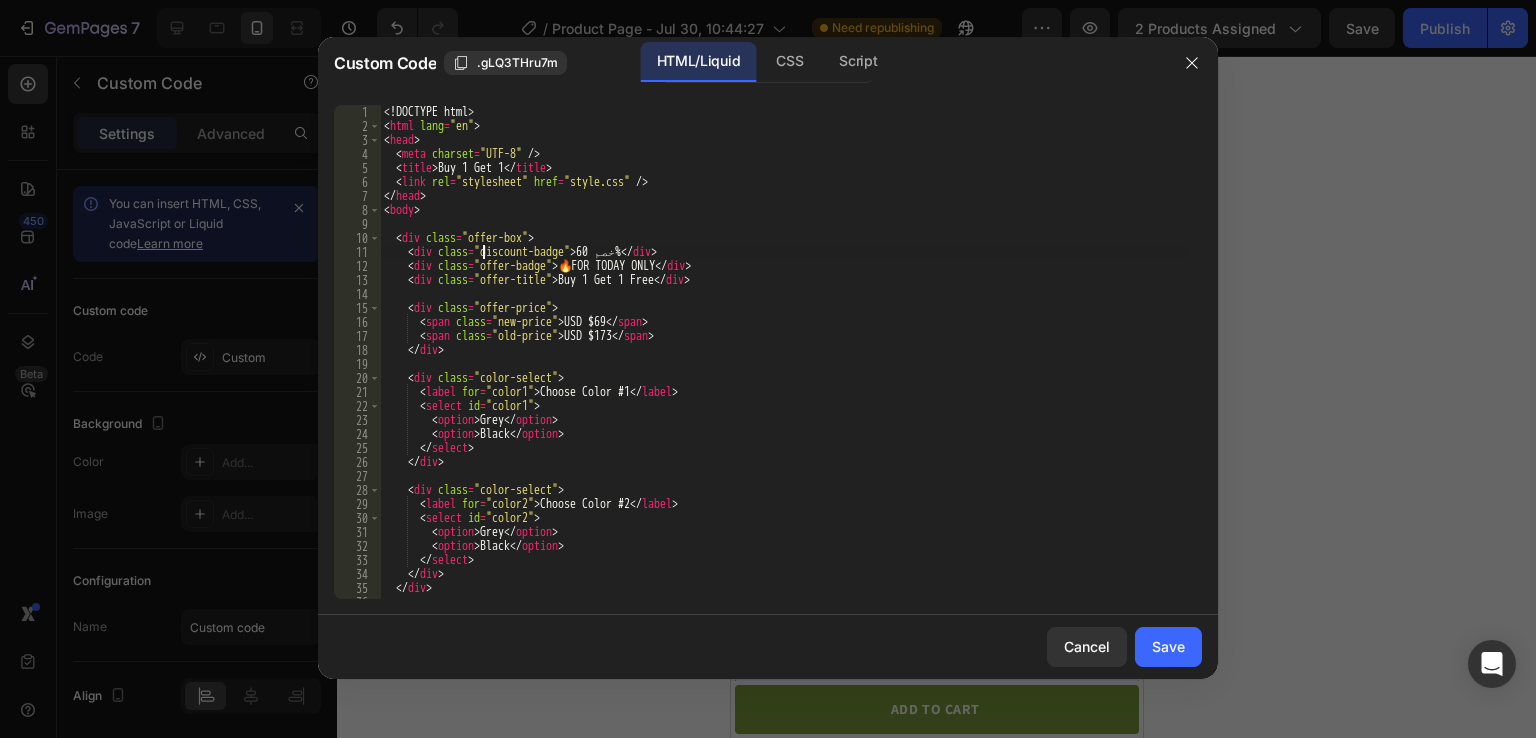 click on "<! DOCTYPE   html > < html   lang = "en" > < head >    < meta   charset = "UTF-8"   />    < title > Buy 1 Get 1 </ title >    < link   rel = "stylesheet"   href = "style.css"   /> </ head > < body >    < div   class = "offer-box" >      < div   class = "discount-badge" > خصم 60% </ div >      < div   class = "offer-badge" > 🔥  FOR TODAY ONLY </ div >      < div   class = "offer-title" > Buy 1 Get 1 Free </ div >           < div   class = "offer-price" >         < span   class = "new-price" > USD $69 </ span >         < span   class = "old-price" > USD $173 </ span >      </ div >      < div   class = "color-select" >         < label   for = "color1" > Choose Color #1 </ label >         < select   id = "color1" >           < option > Grey </ option >           < option > Black </ option >         </ select >      </ div >      < div   class = "color-select" >         < label   for = "color2" > Choose Color #2 </ label >         < select   id = "color2" >           < option > Grey </ option >           < option > Black </ option >         </ select >      </ div >    </ div >" at bounding box center [783, 366] 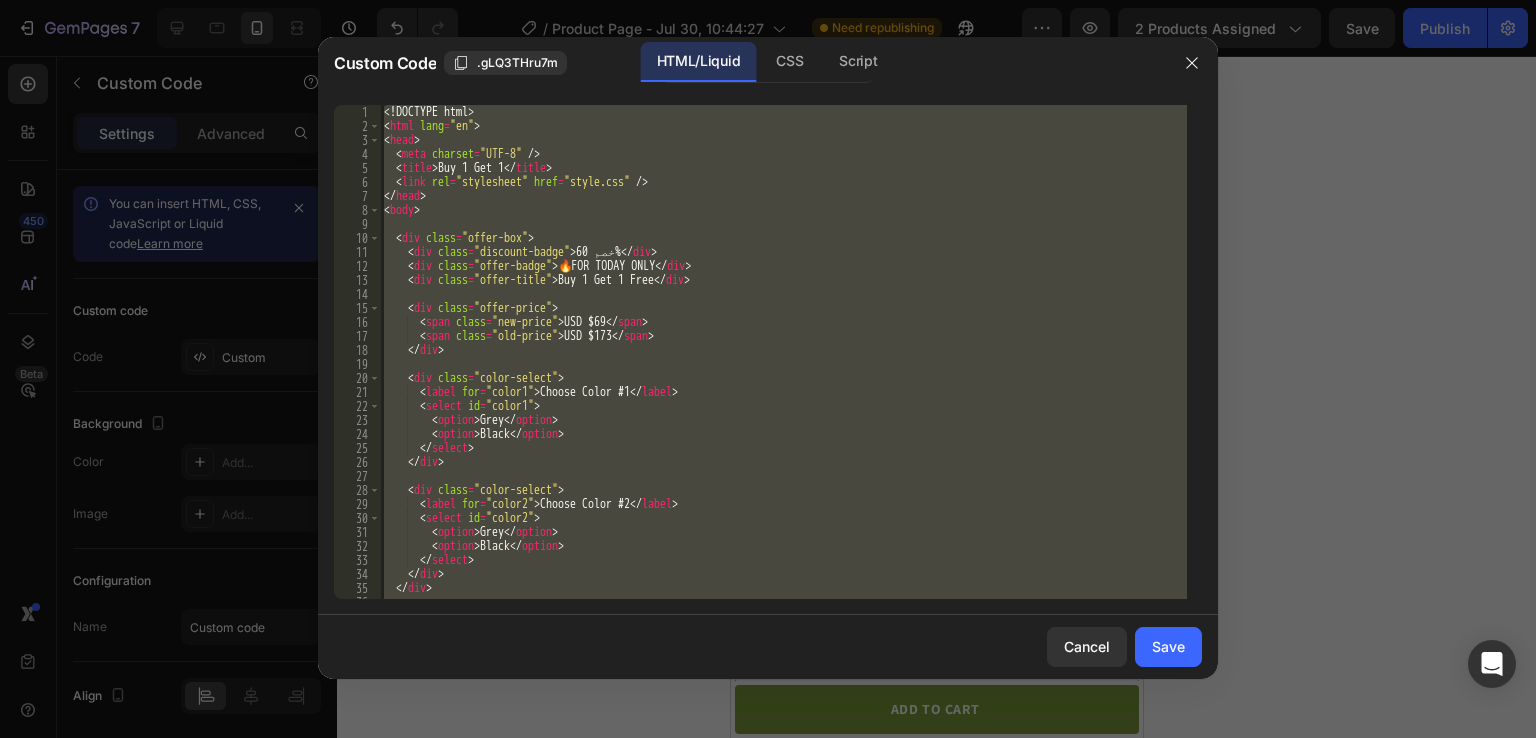 type 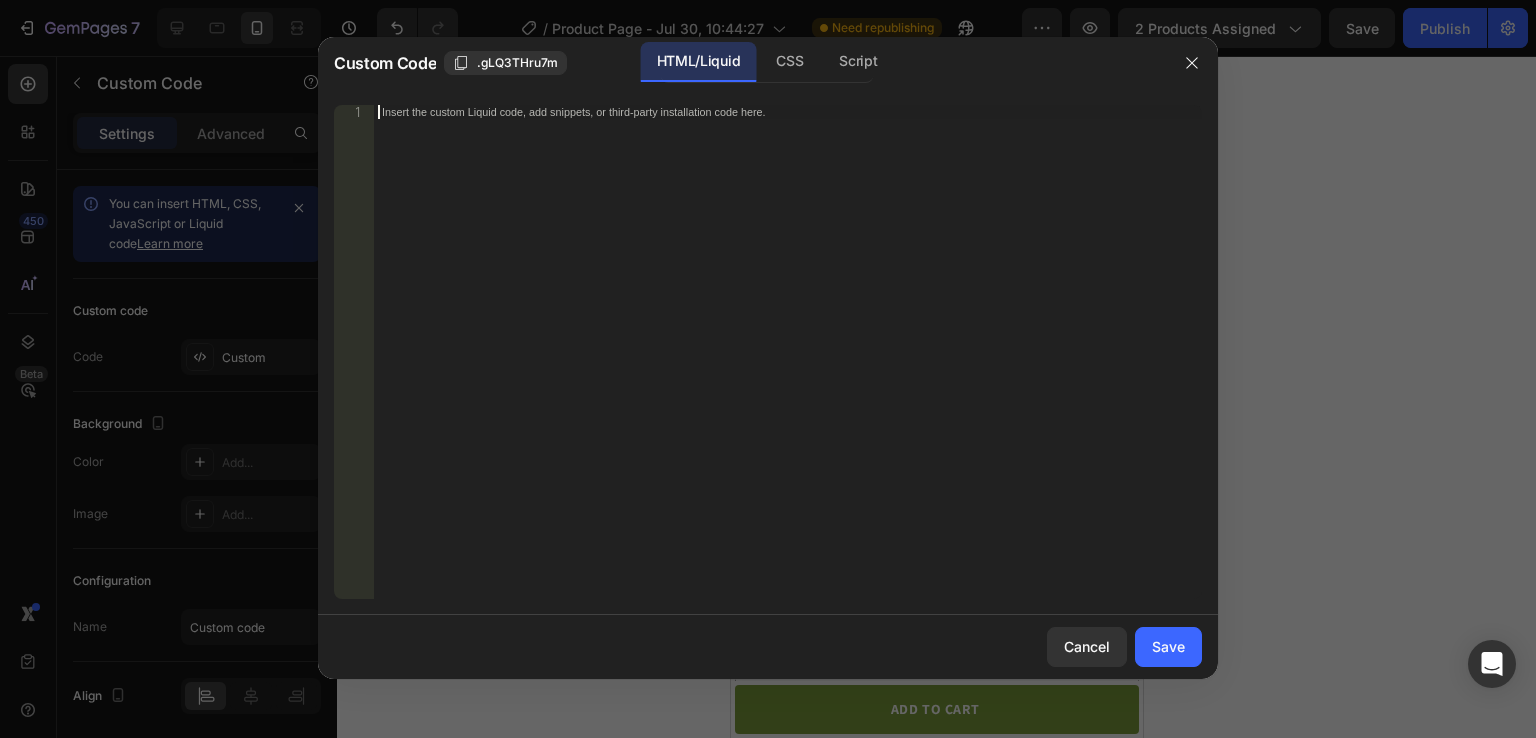 scroll, scrollTop: 38, scrollLeft: 0, axis: vertical 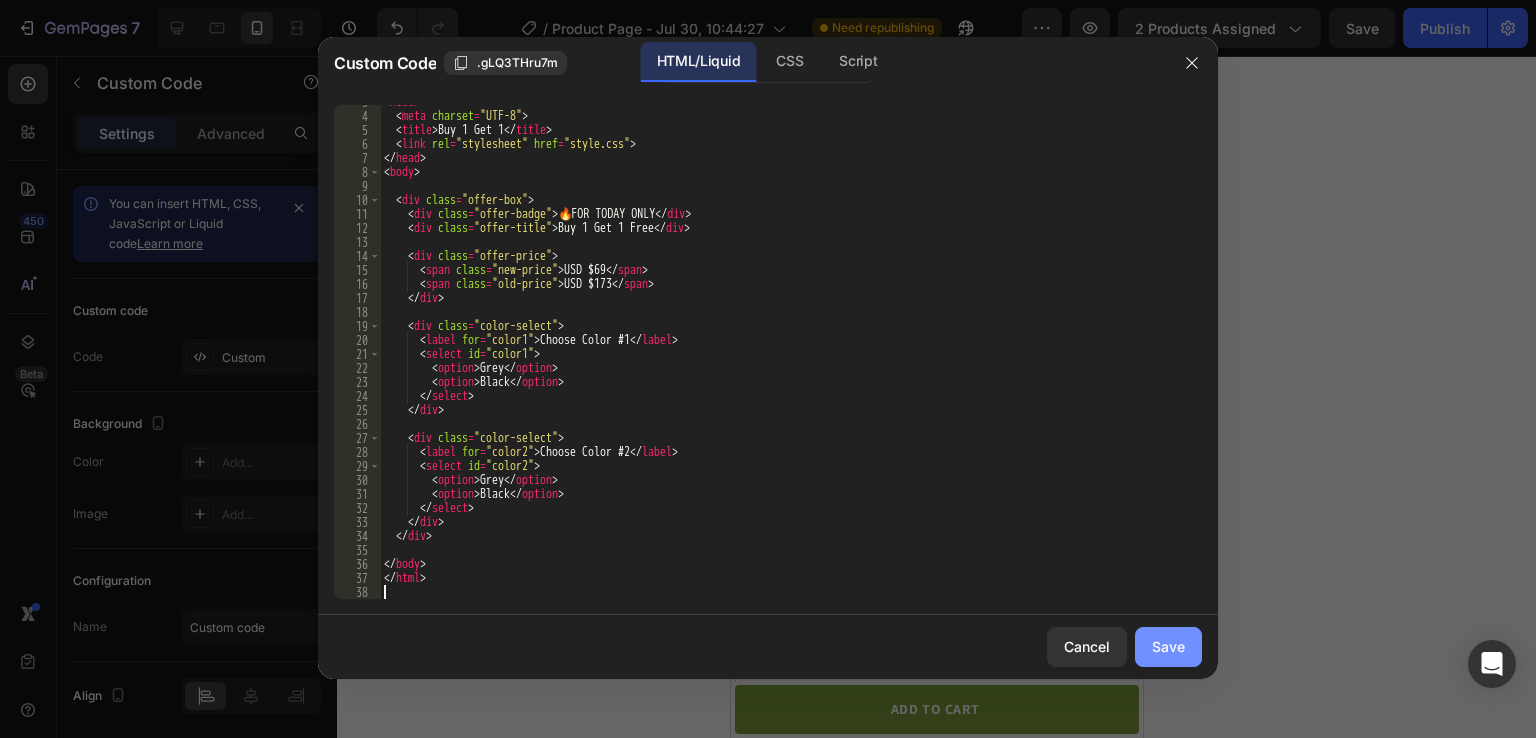 click on "Save" at bounding box center [1168, 646] 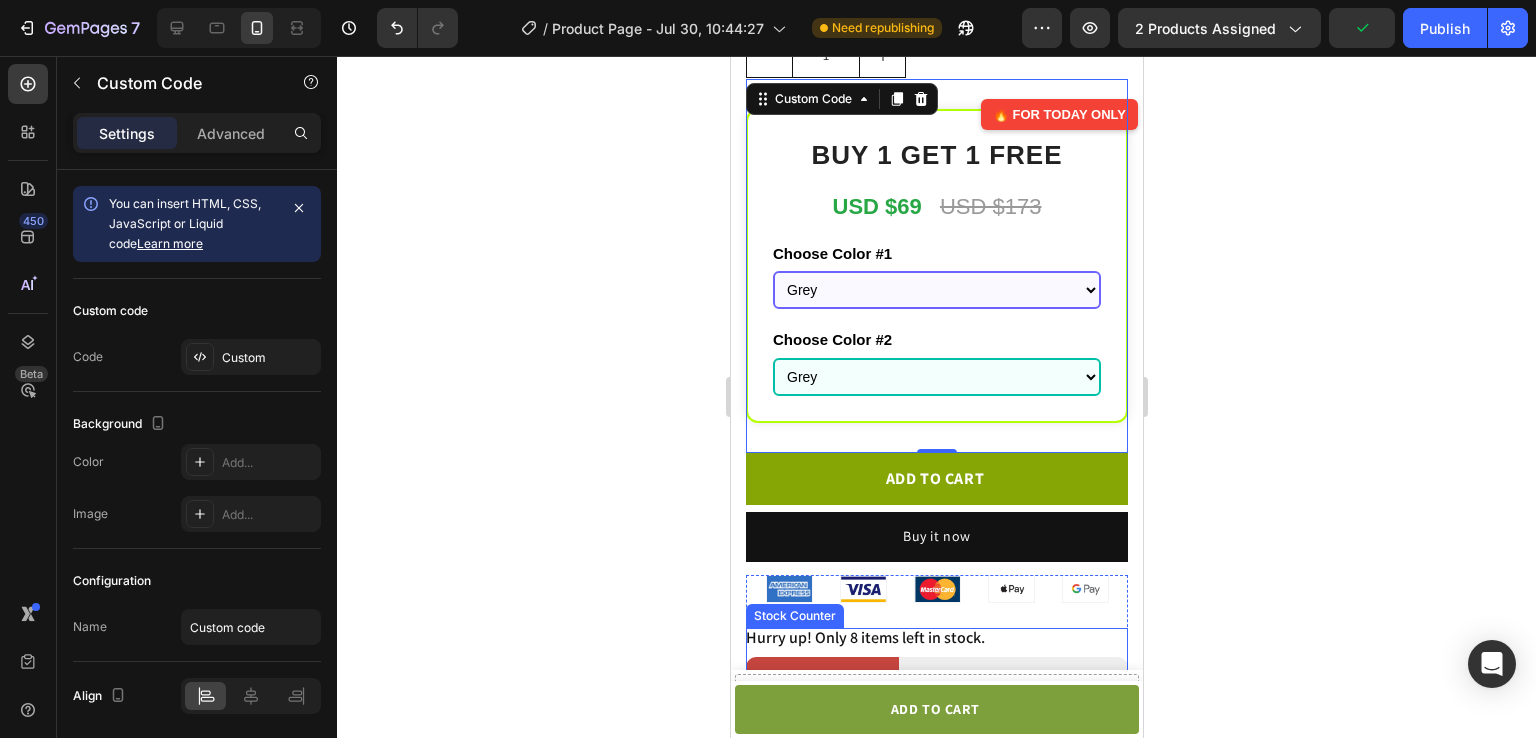 scroll, scrollTop: 823, scrollLeft: 0, axis: vertical 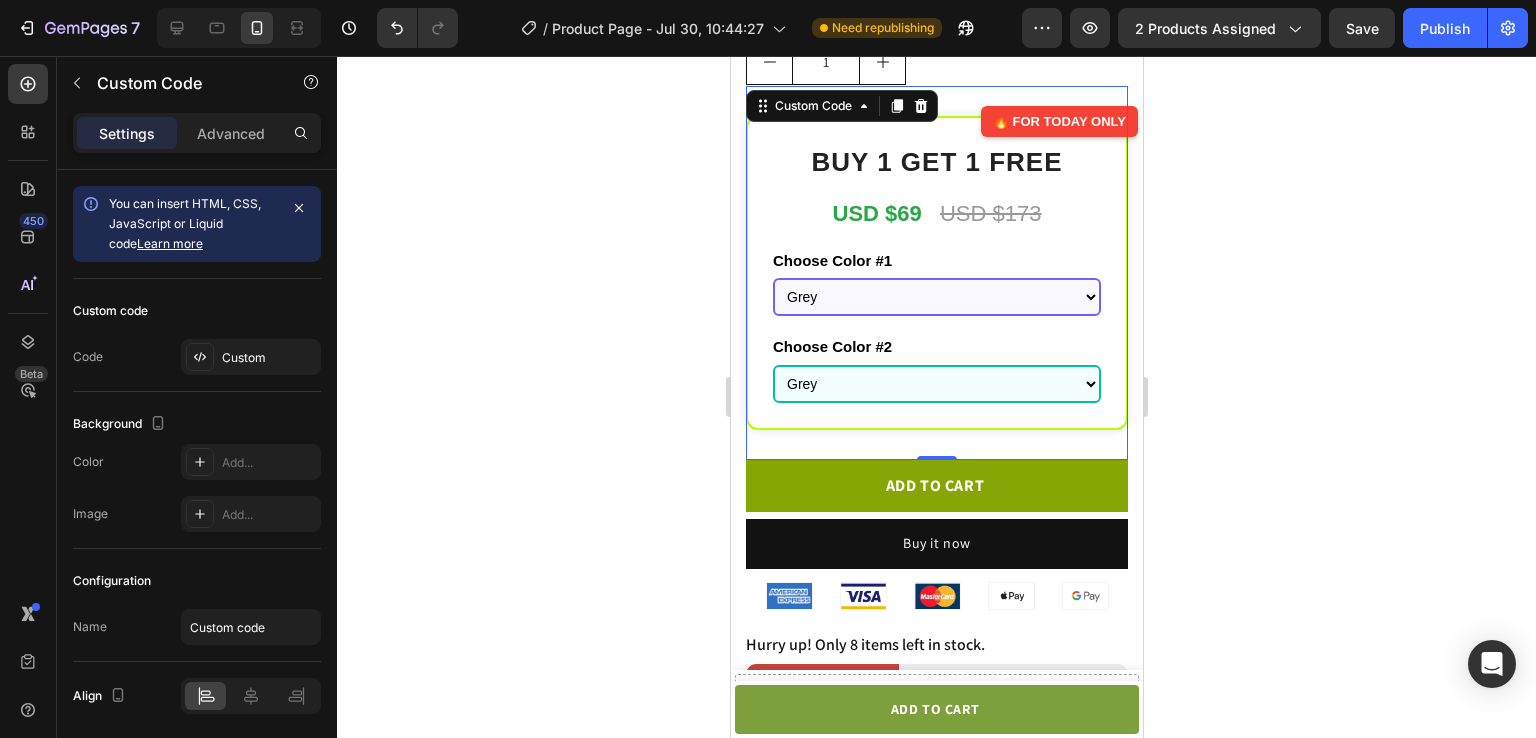 click on "USD $69
USD $173" 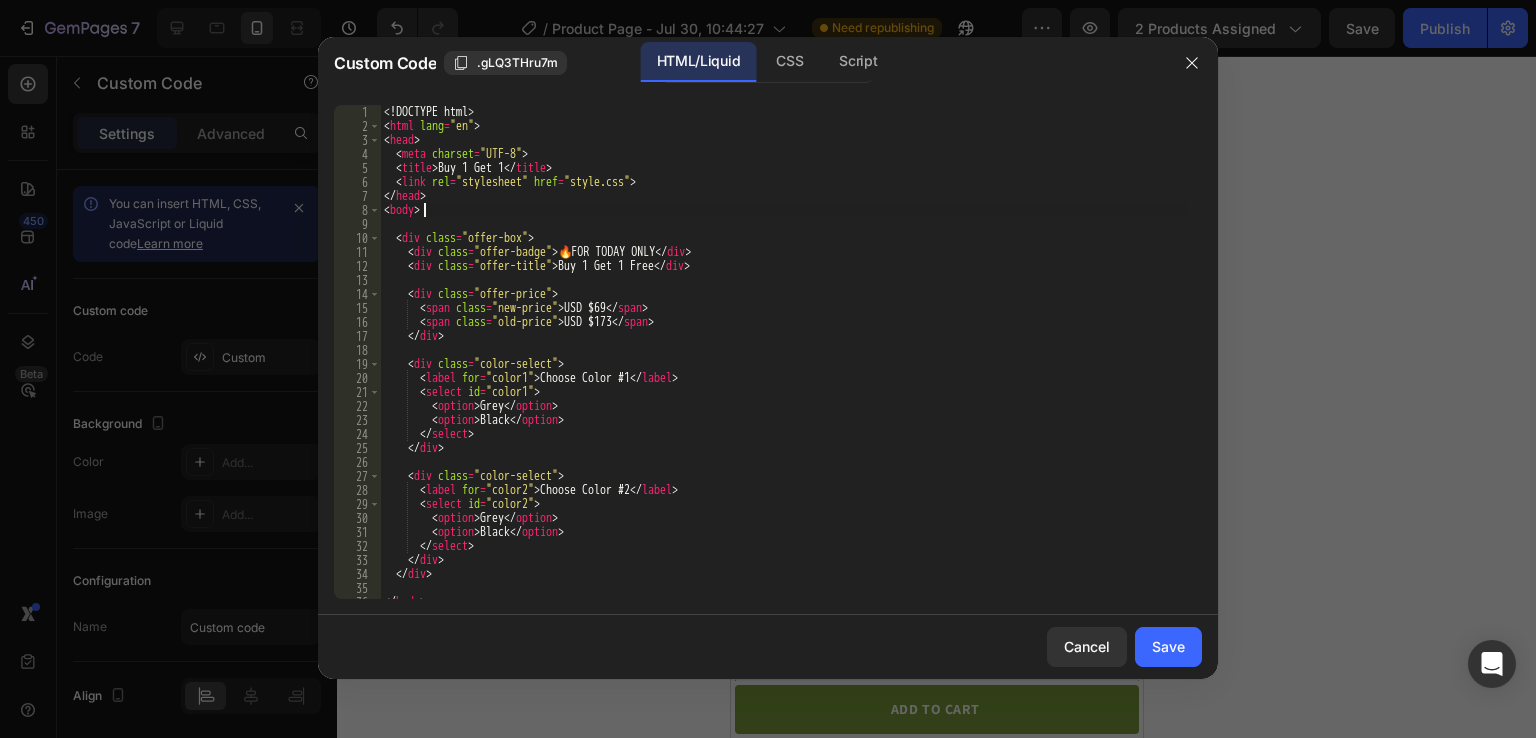 click on "<! DOCTYPE   html > < html   lang = "en" > < head >    < meta   charset = "UTF-8" >    < title > Buy 1 Get 1 </ title >    < link   rel = "stylesheet"   href = "style.css" > </ head > < body >    < div   class = "offer-box" >      < div   class = "offer-badge" > 🔥  FOR TODAY ONLY </ div >      < div   class = "offer-title" > Buy 1 Get 1 Free </ div >           < div   class = "offer-price" >         < span   class = "new-price" > USD $69 </ span >         < span   class = "old-price" > USD $173 </ span >      </ div >      < div   class = "color-select" >         < label   for = "color1" > Choose Color #1 </ label >         < select   id = "color1" >           < option > Grey </ option >           < option > Black </ option >         </ select >      </ div >      < div   class = "color-select" >         < label   for = "color2" > Choose Color #2 </ label >         < select   id = "color2" >           < option > Grey </ option >           < option > Black </ option >         </ select >      </ div >    </ div >" at bounding box center [783, 366] 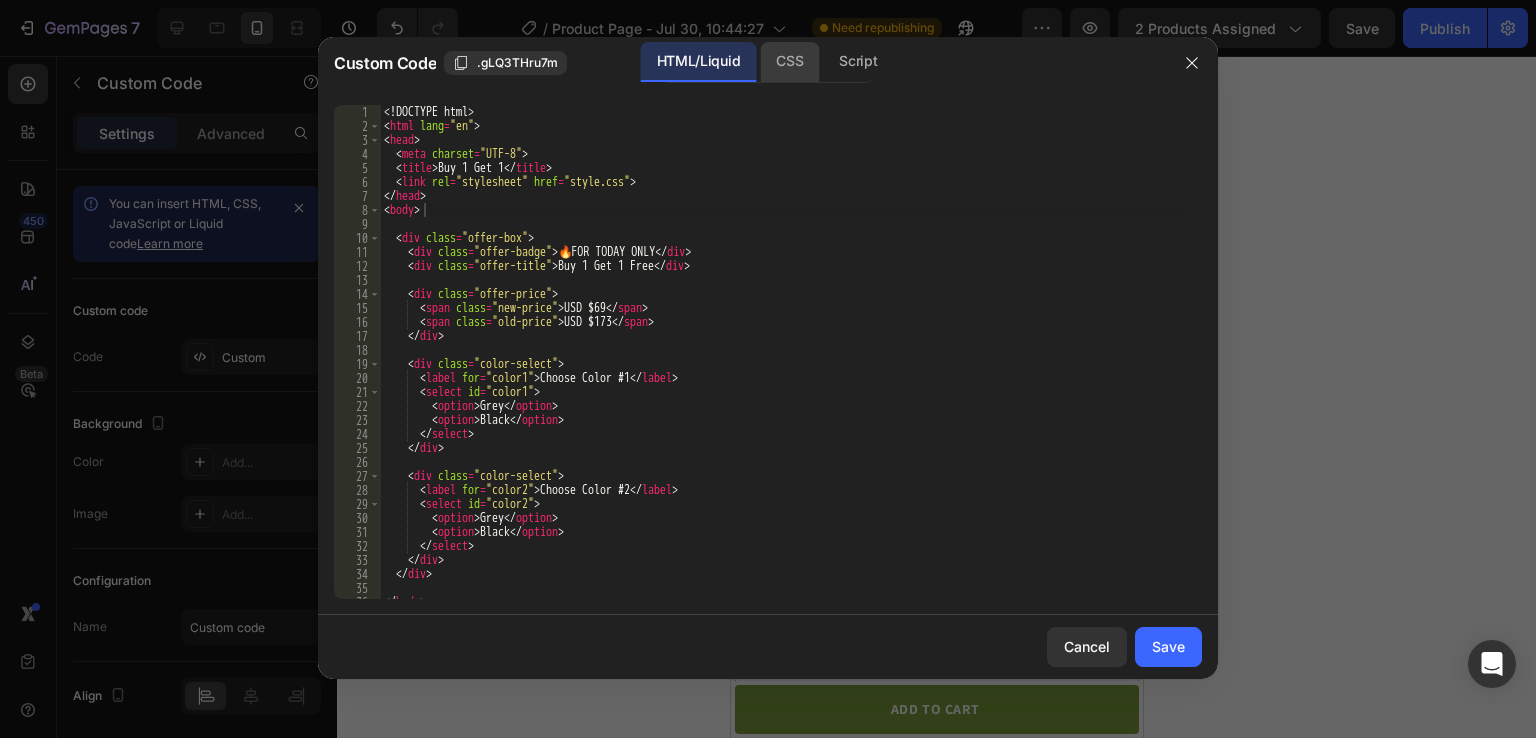 click on "CSS" 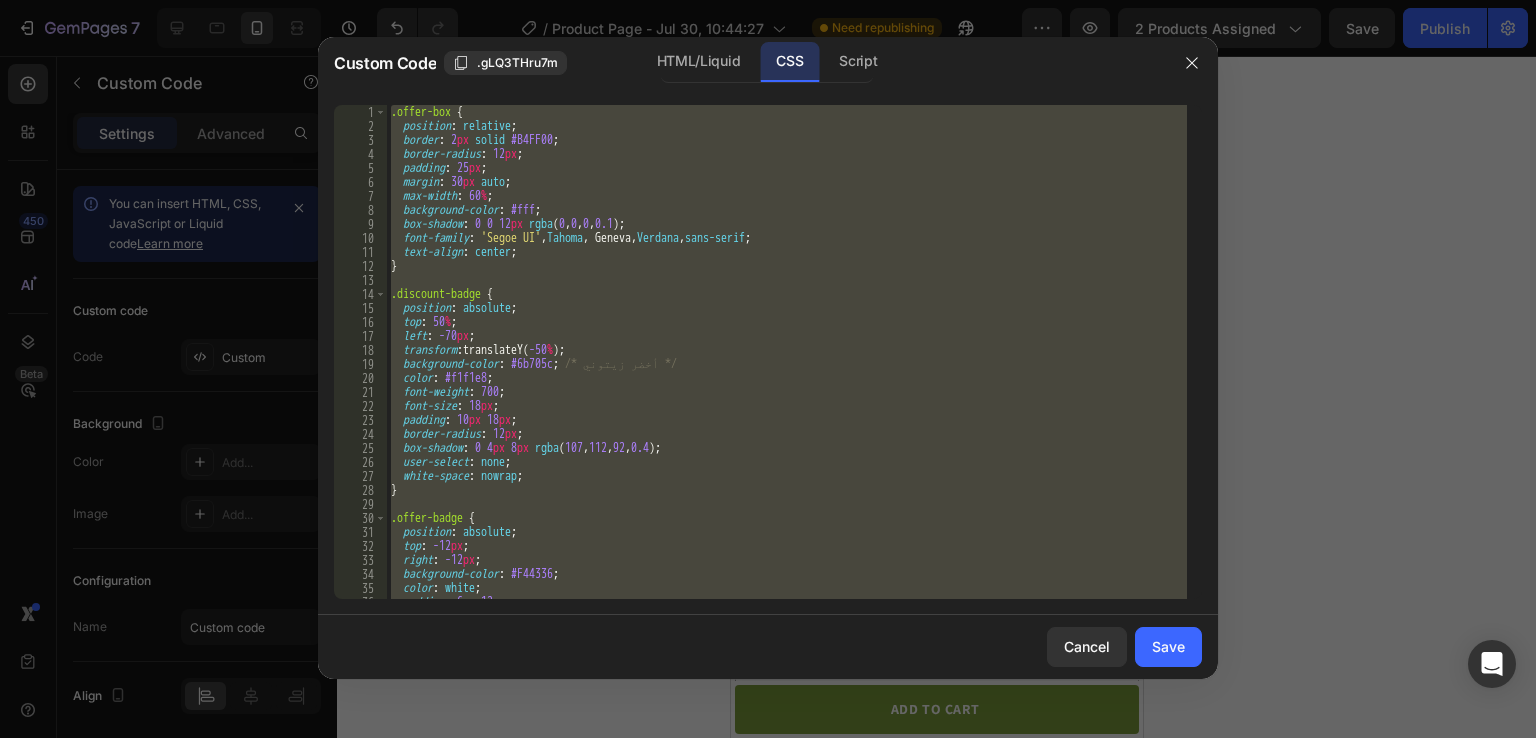 click on ".offer-box   {    position :   relative ;    border :   2 px   solid   #B4FF00 ;    border-radius :   12 px ;    padding :   25 px ;    margin :   30 px   auto ;    max-width :   60 % ;    background-color :   #fff ;    box-shadow :   0   0   12 px   rgba ( 0 ,  0 ,  0 ,  0.1 ) ;    font-family :   ' Segoe UI ' ,  Tahoma , Geneva,  Verdana ,  sans-serif ;    text-align :   center ; } .discount-badge   {    position :   absolute ;    top :   50 % ;    left :   -70 px ;    transform :  translateY( -50 % ) ;    background-color :   #6b705c ;   /* أخضر زيتوني */    color :   #f1f1e8 ;    font-weight :   700 ;    font-size :   18 px ;    padding :   10 px   18 px ;    border-radius :   12 px ;    box-shadow :   0   4 px   8 px   rgba ( 107 ,  112 ,  92 ,  0.4 ) ;    user-select :   none ;    white-space :   nowrap ; } .offer-badge   {    position :   absolute ;    top :   -12 px ;    right :   -12 px ;    background-color :   #F44336 ;    color :   white ;    padding :   6 px   12 px ;    font-size :   ;" at bounding box center [787, 352] 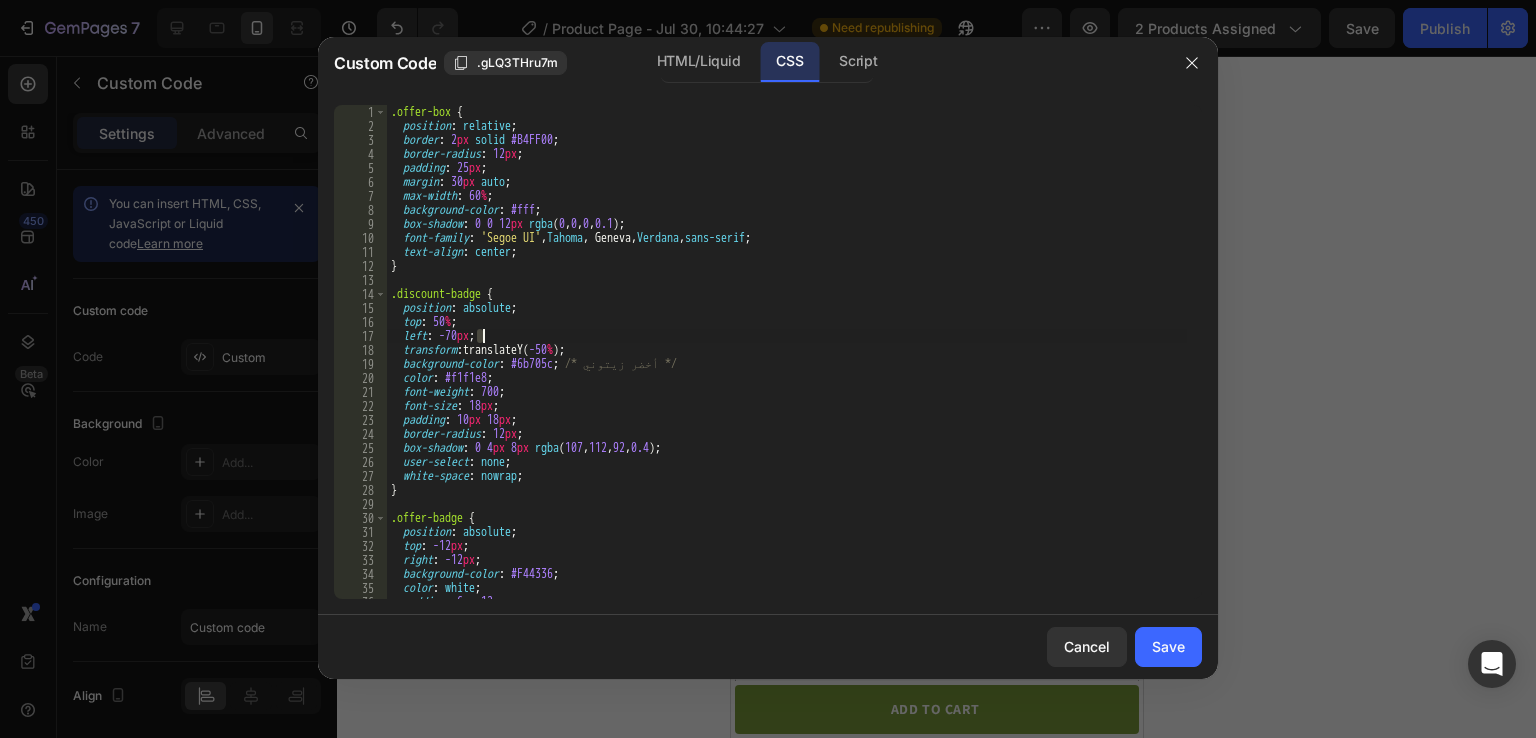 click on ".offer-box   {    position :   relative ;    border :   2 px   solid   #B4FF00 ;    border-radius :   12 px ;    padding :   25 px ;    margin :   30 px   auto ;    max-width :   60 % ;    background-color :   #fff ;    box-shadow :   0   0   12 px   rgba ( 0 ,  0 ,  0 ,  0.1 ) ;    font-family :   ' Segoe UI ' ,  Tahoma , Geneva,  Verdana ,  sans-serif ;    text-align :   center ; } .discount-badge   {    position :   absolute ;    top :   50 % ;    left :   -70 px ;    transform :  translateY( -50 % ) ;    background-color :   #6b705c ;   /* أخضر زيتوني */    color :   #f1f1e8 ;    font-weight :   700 ;    font-size :   18 px ;    padding :   10 px   18 px ;    border-radius :   12 px ;    box-shadow :   0   4 px   8 px   rgba ( 107 ,  112 ,  92 ,  0.4 ) ;    user-select :   none ;    white-space :   nowrap ; } .offer-badge   {    position :   absolute ;    top :   -12 px ;    right :   -12 px ;    background-color :   #F44336 ;    color :   white ;    padding :   6 px   12 px ;    font-size :   ;" at bounding box center (787, 366) 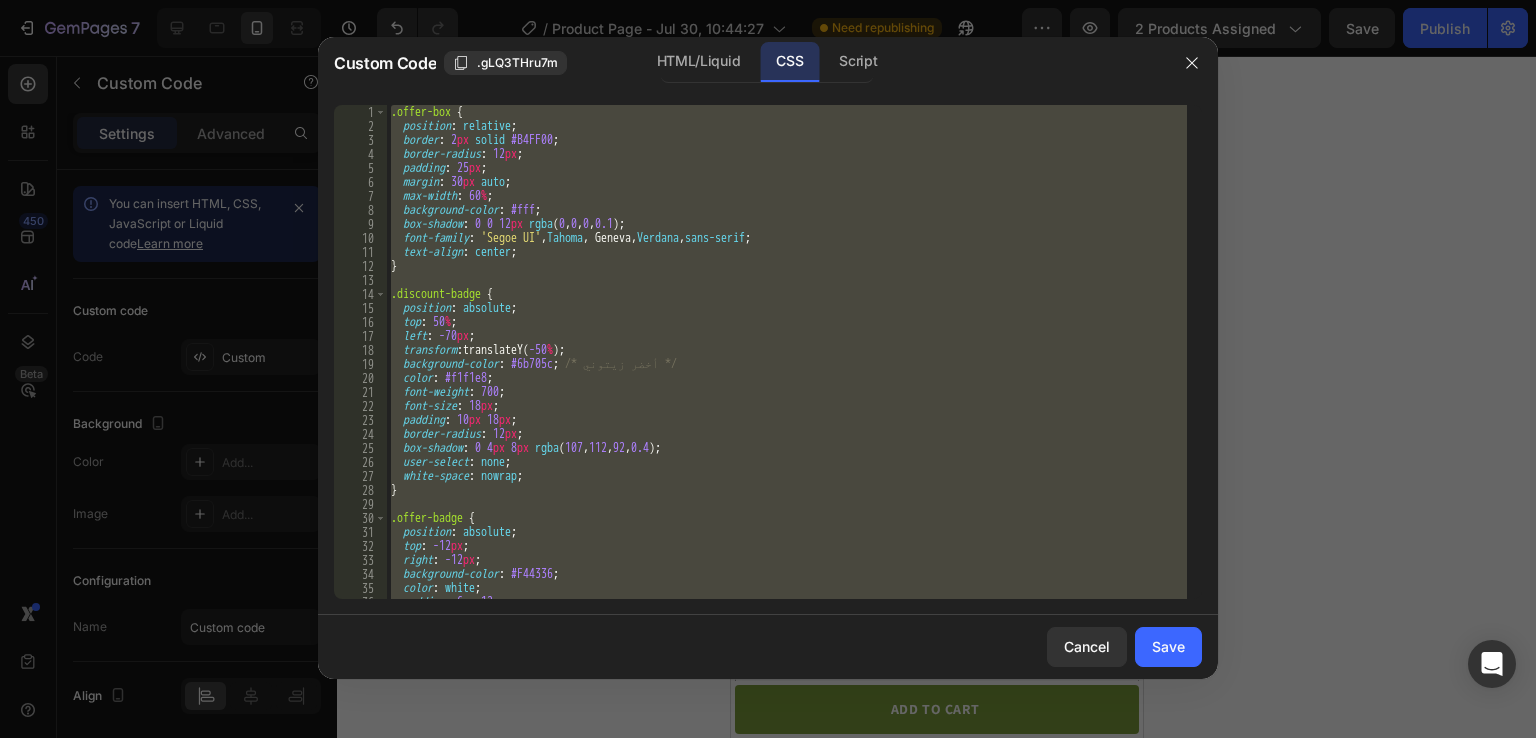 type 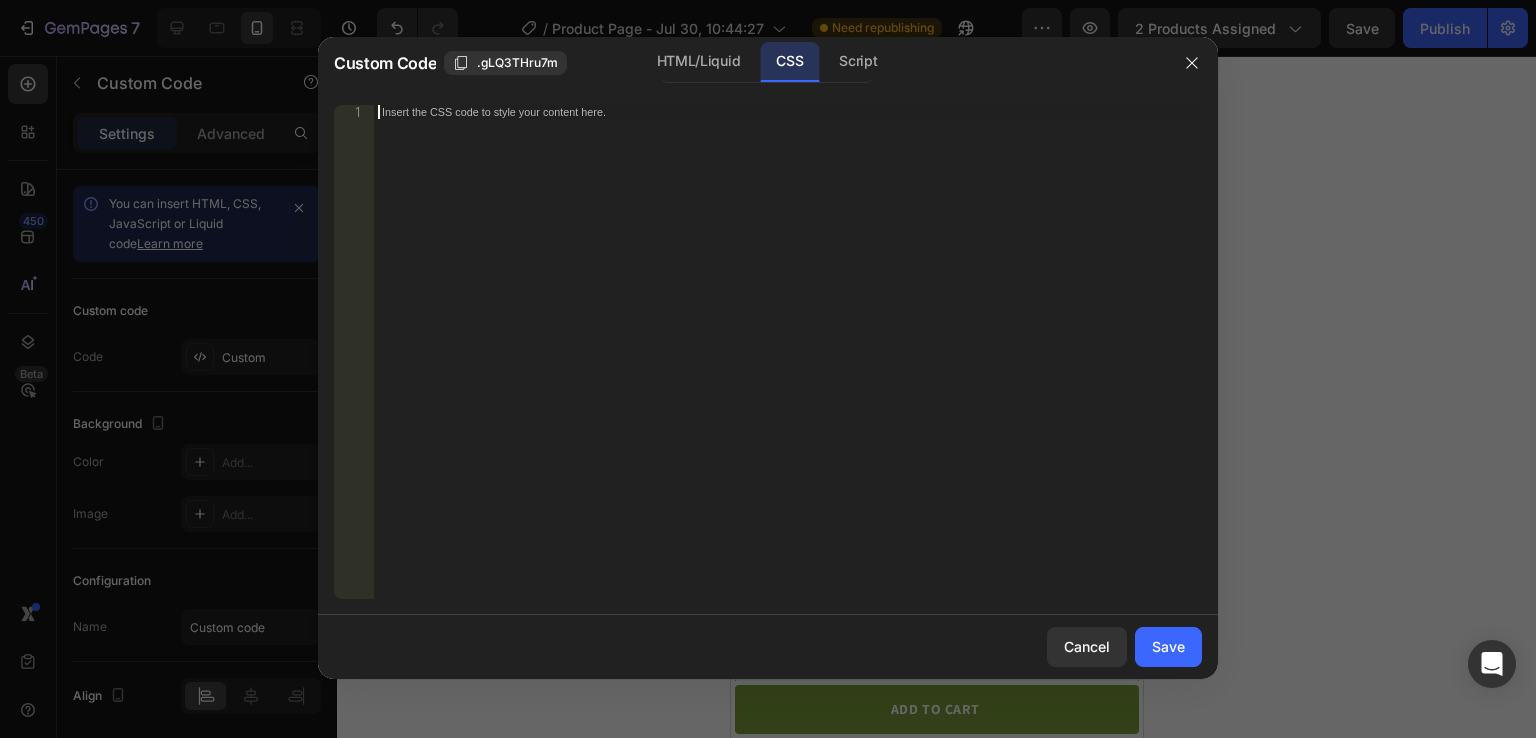 scroll, scrollTop: 780, scrollLeft: 0, axis: vertical 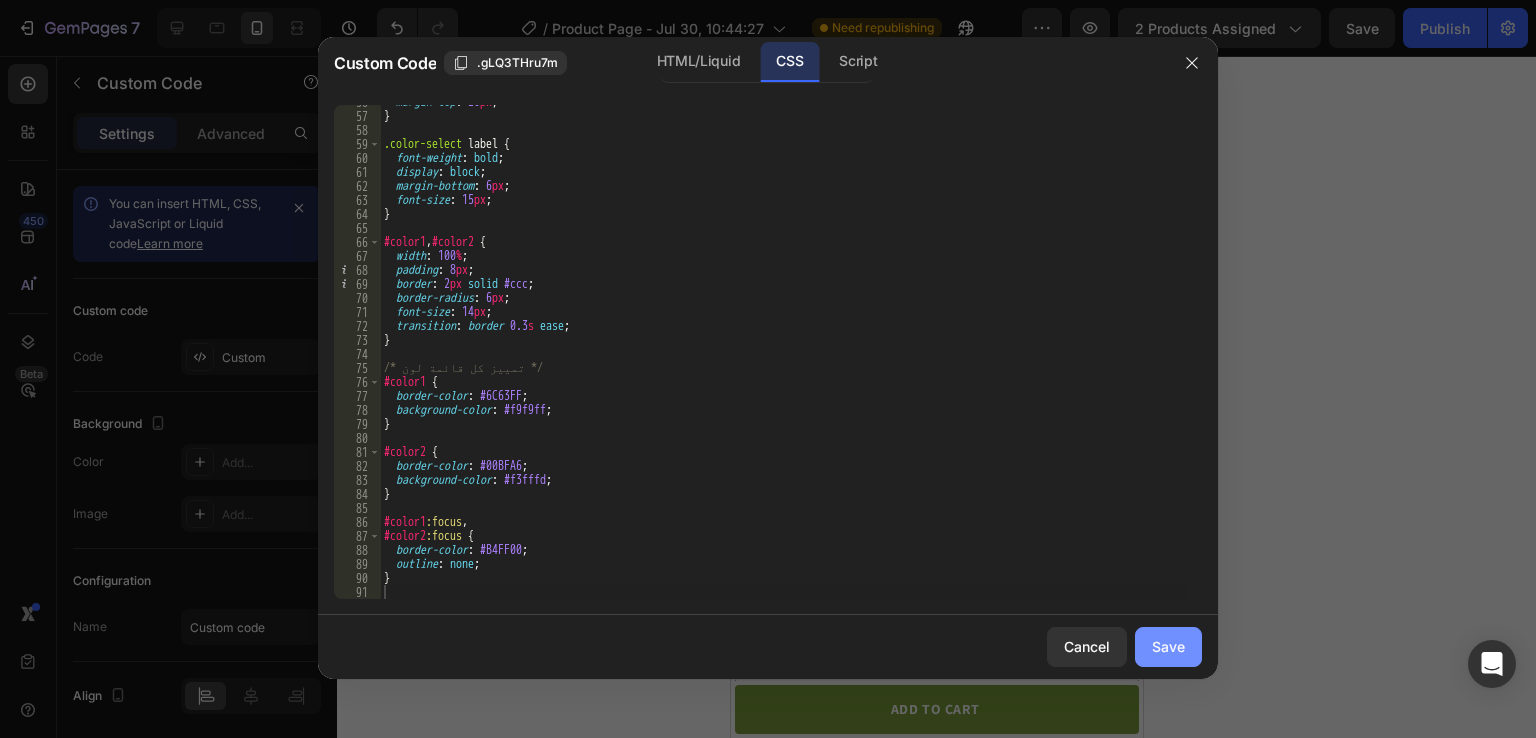click on "Save" at bounding box center (1168, 646) 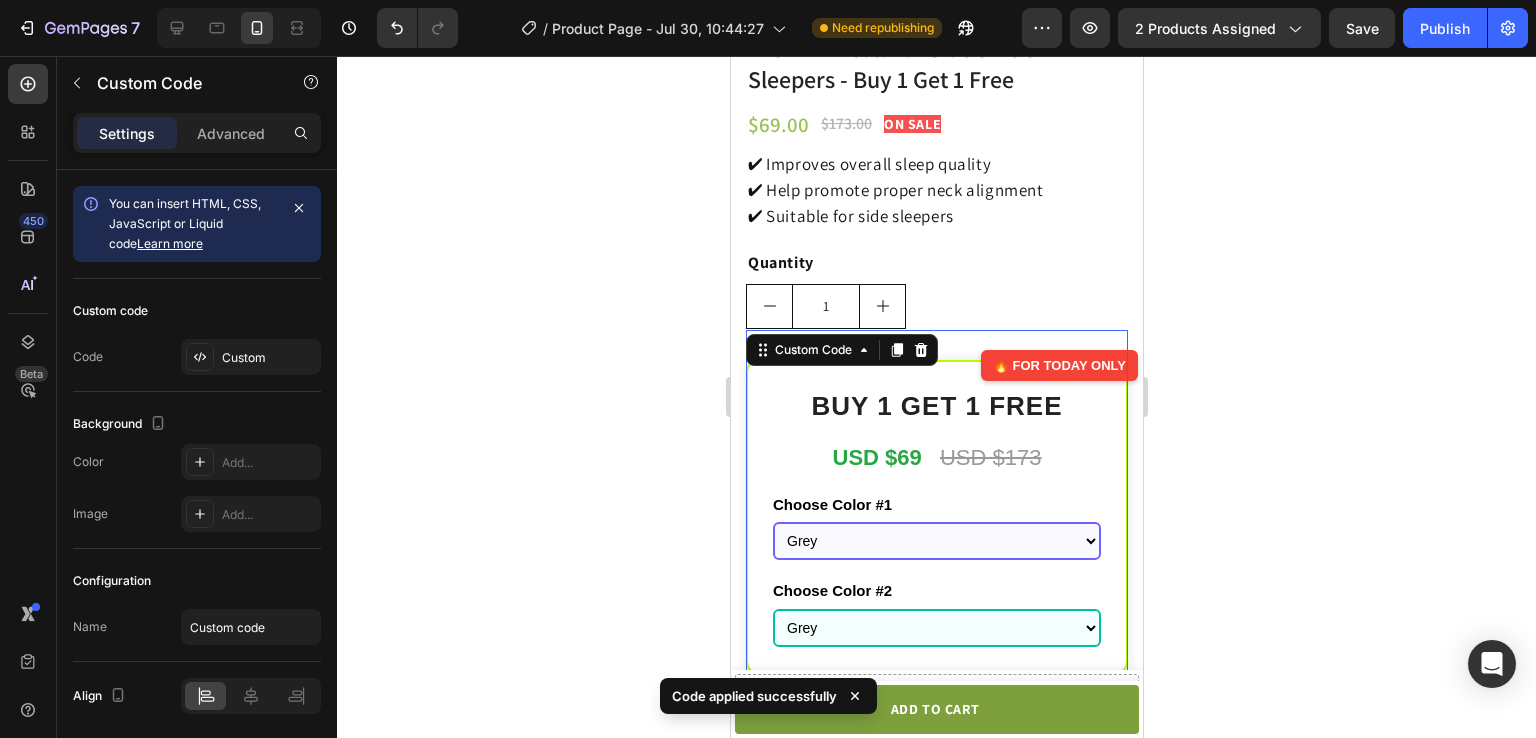 scroll, scrollTop: 575, scrollLeft: 0, axis: vertical 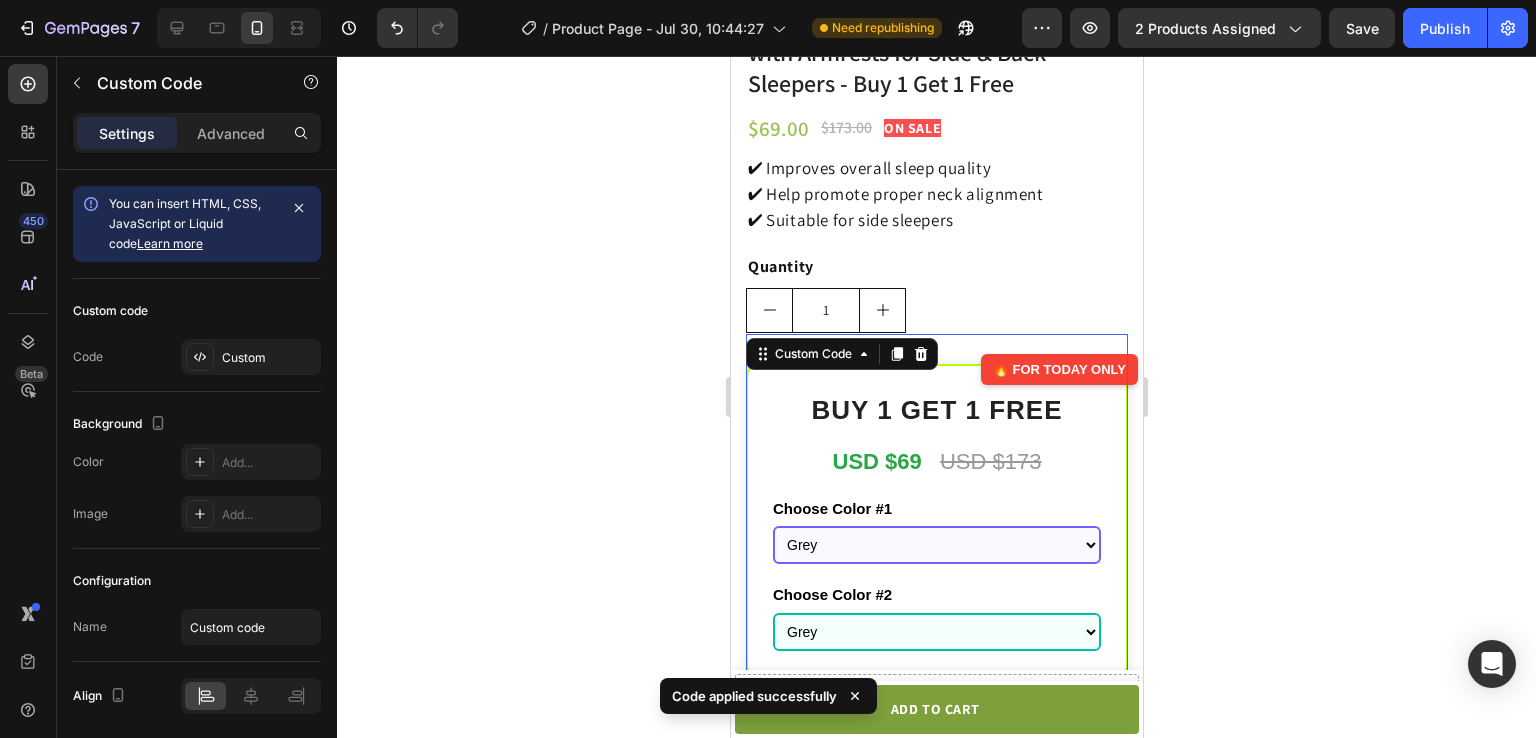 click 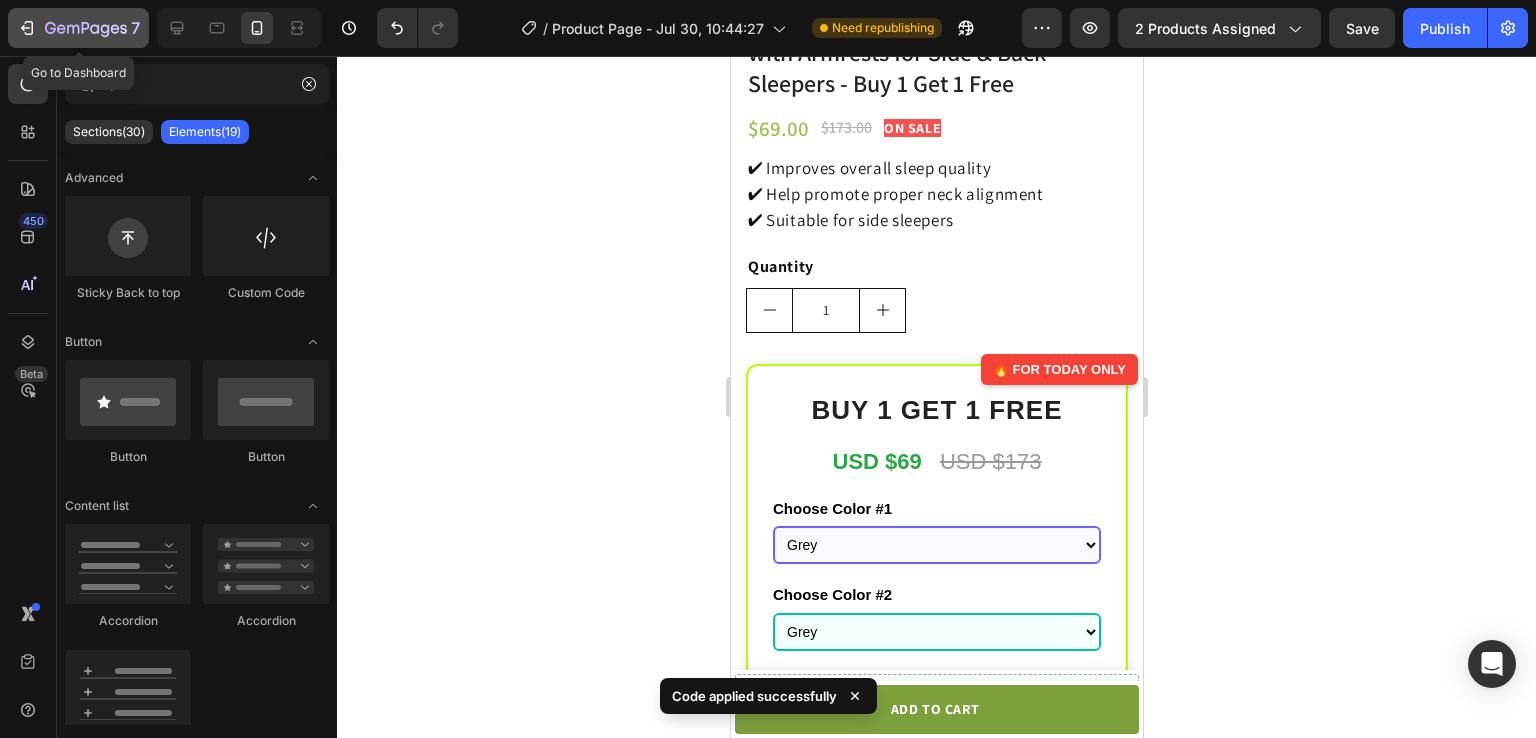 click on "7" 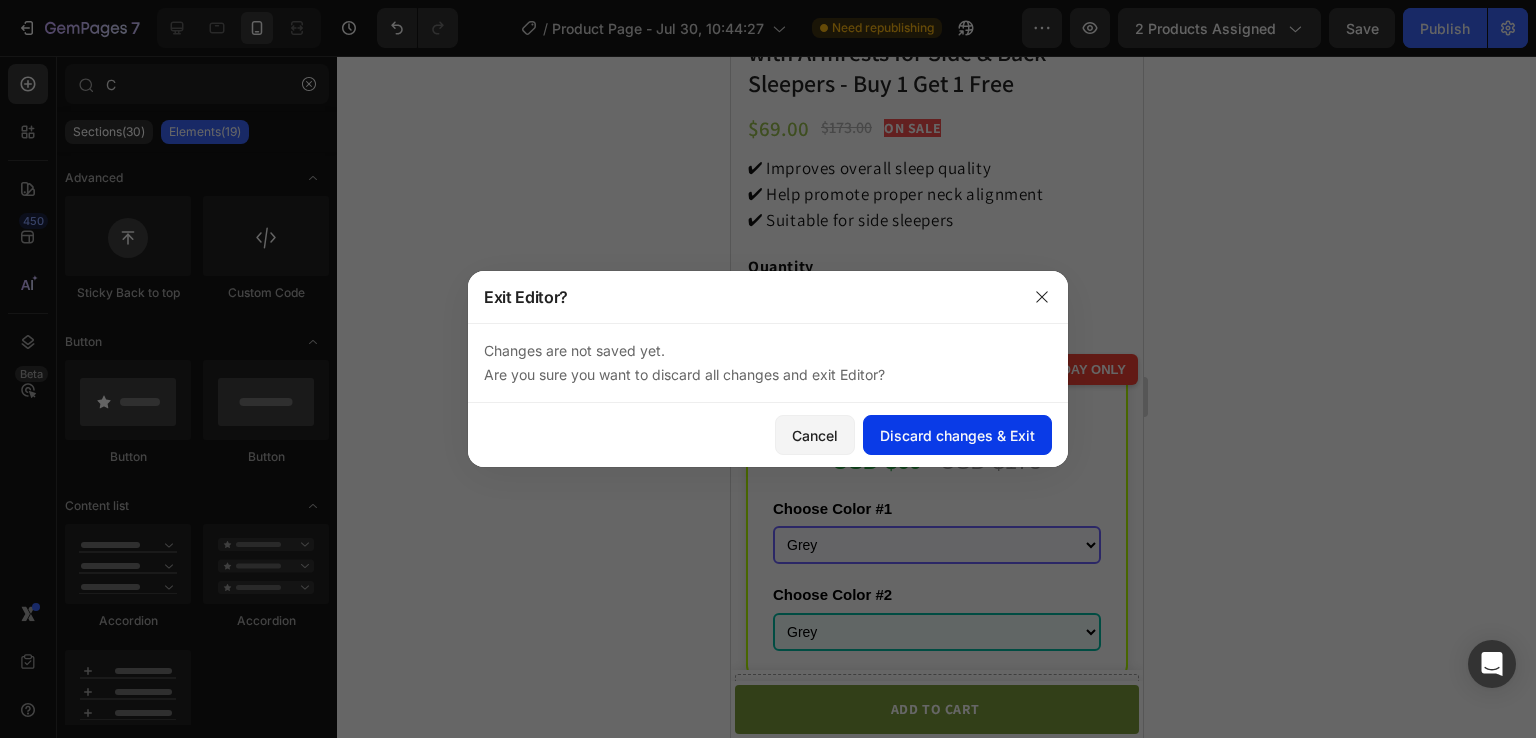 click on "Discard changes & Exit" at bounding box center (957, 435) 